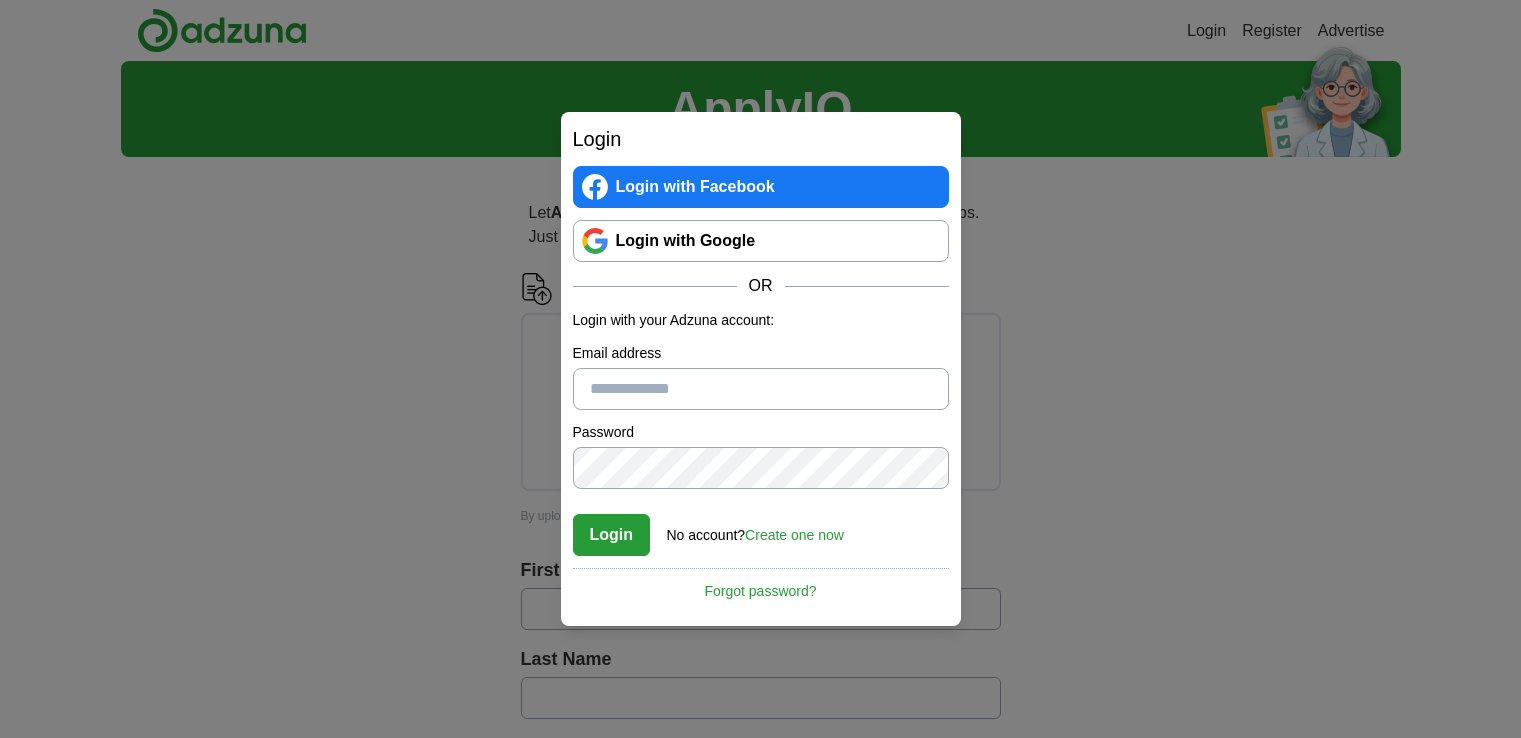 scroll, scrollTop: 0, scrollLeft: 0, axis: both 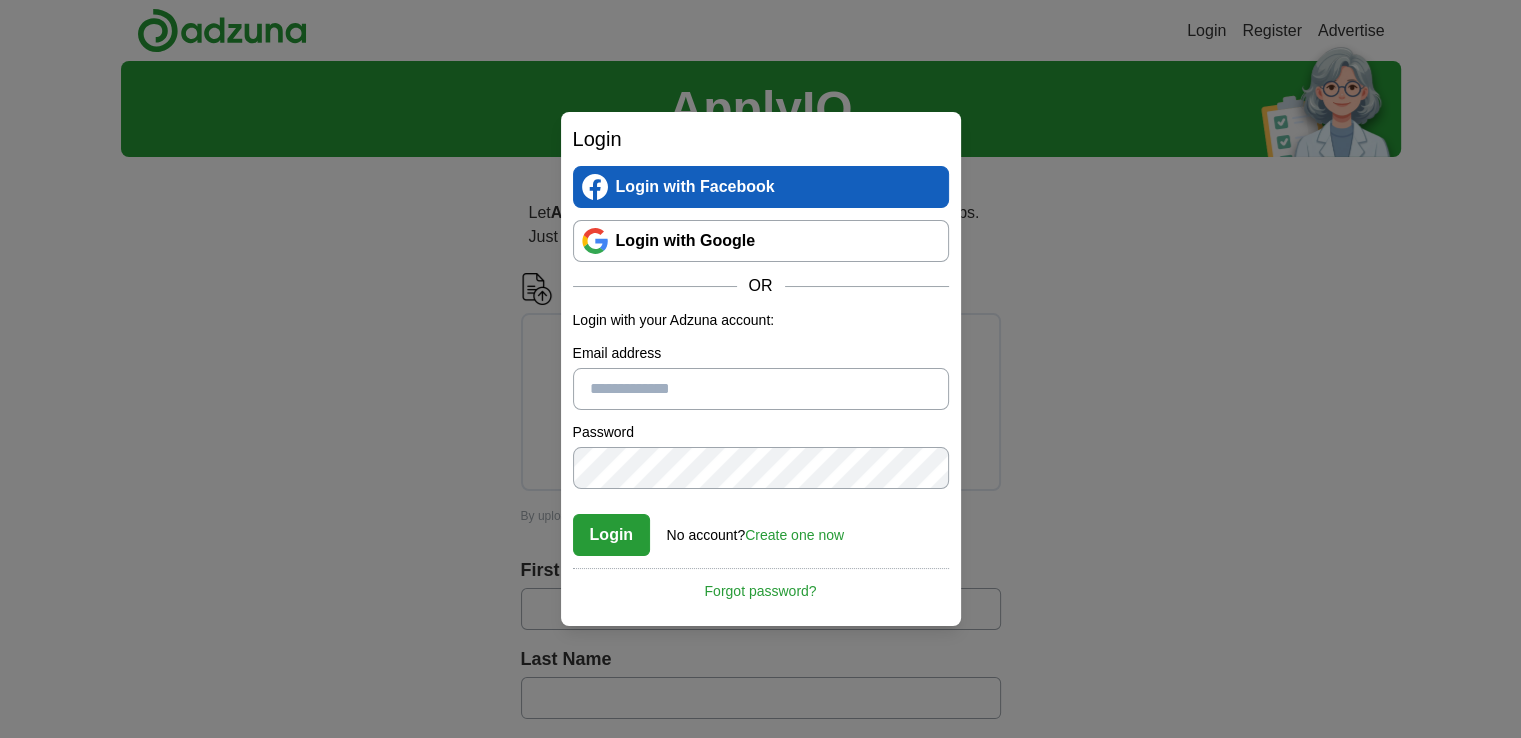 click on "Login with Facebook" at bounding box center (761, 187) 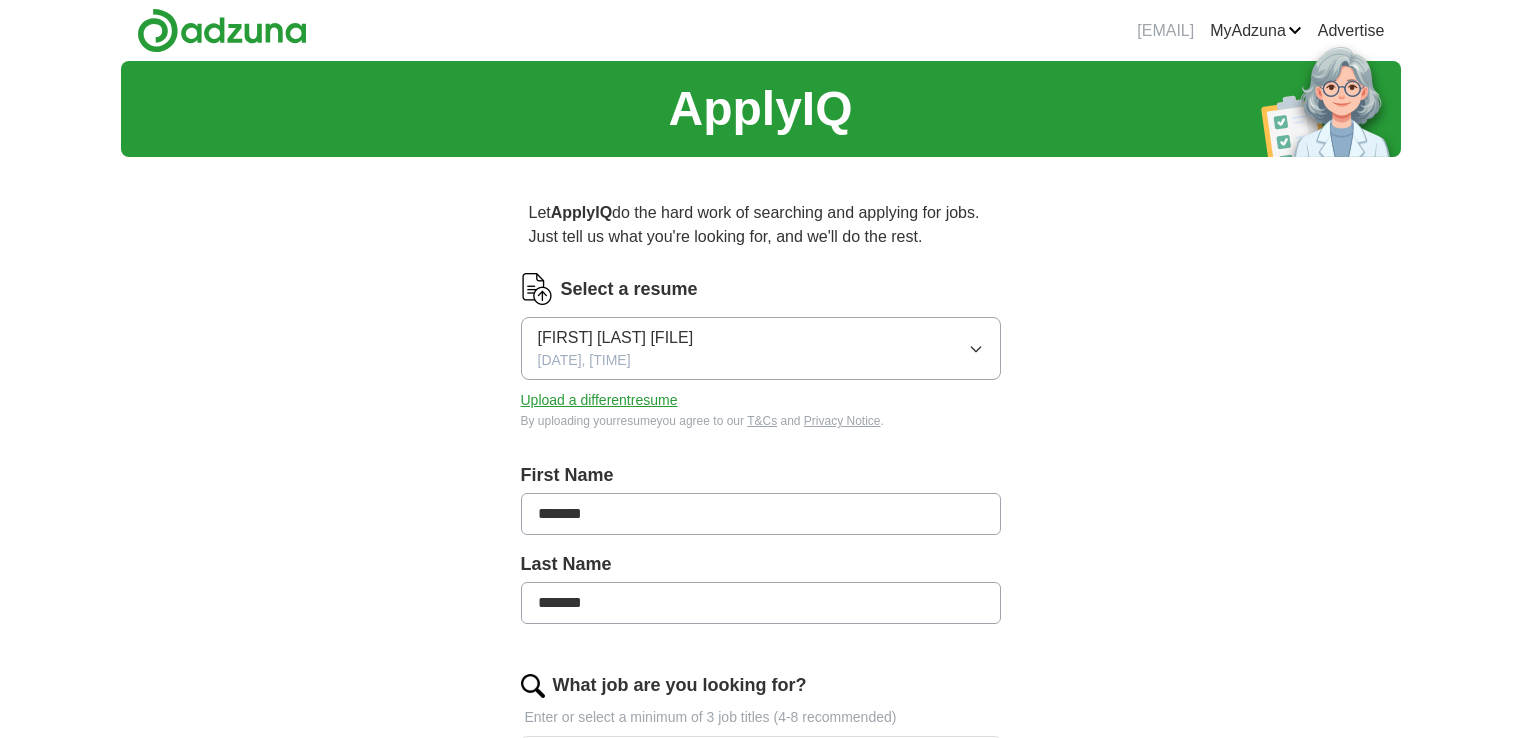 scroll, scrollTop: 0, scrollLeft: 0, axis: both 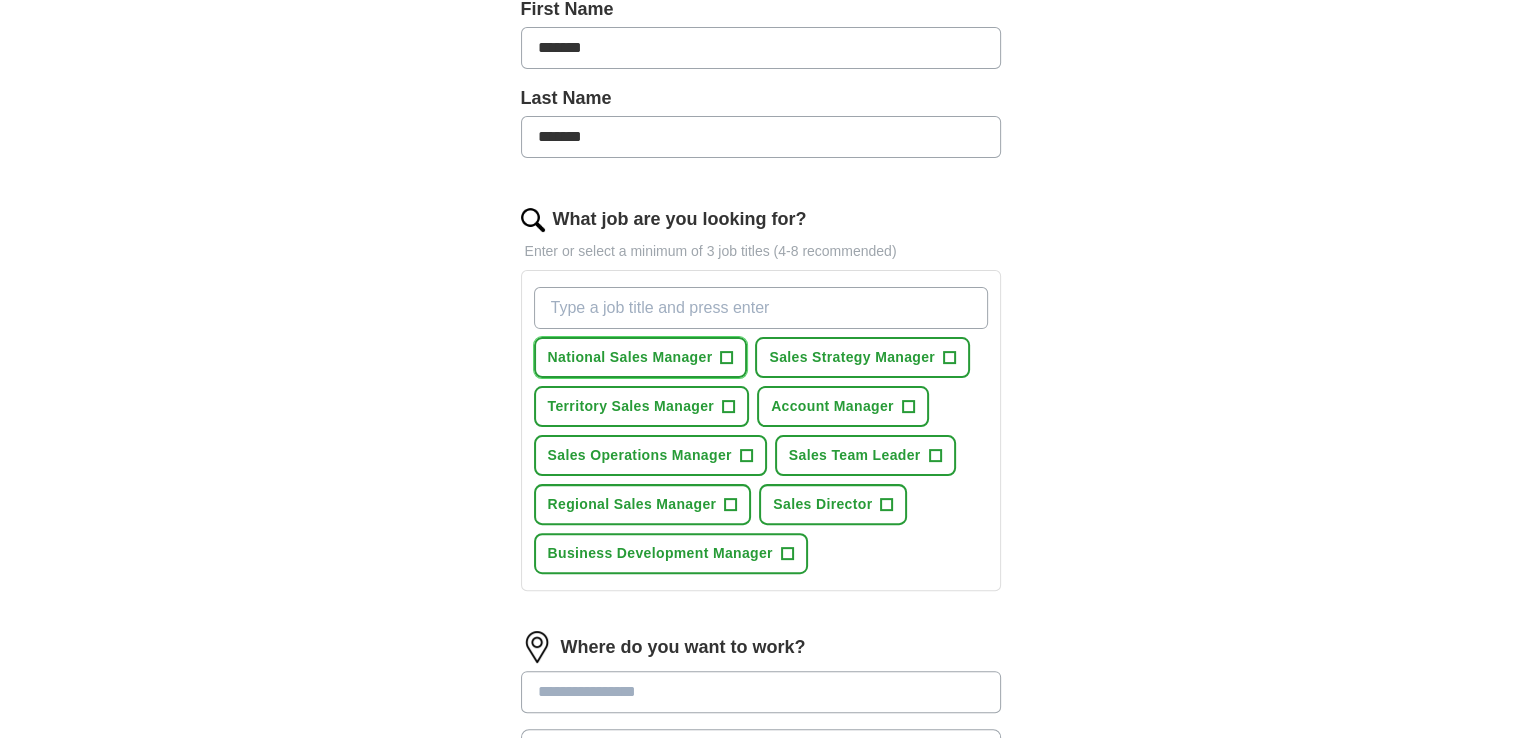 click on "+" at bounding box center (727, 358) 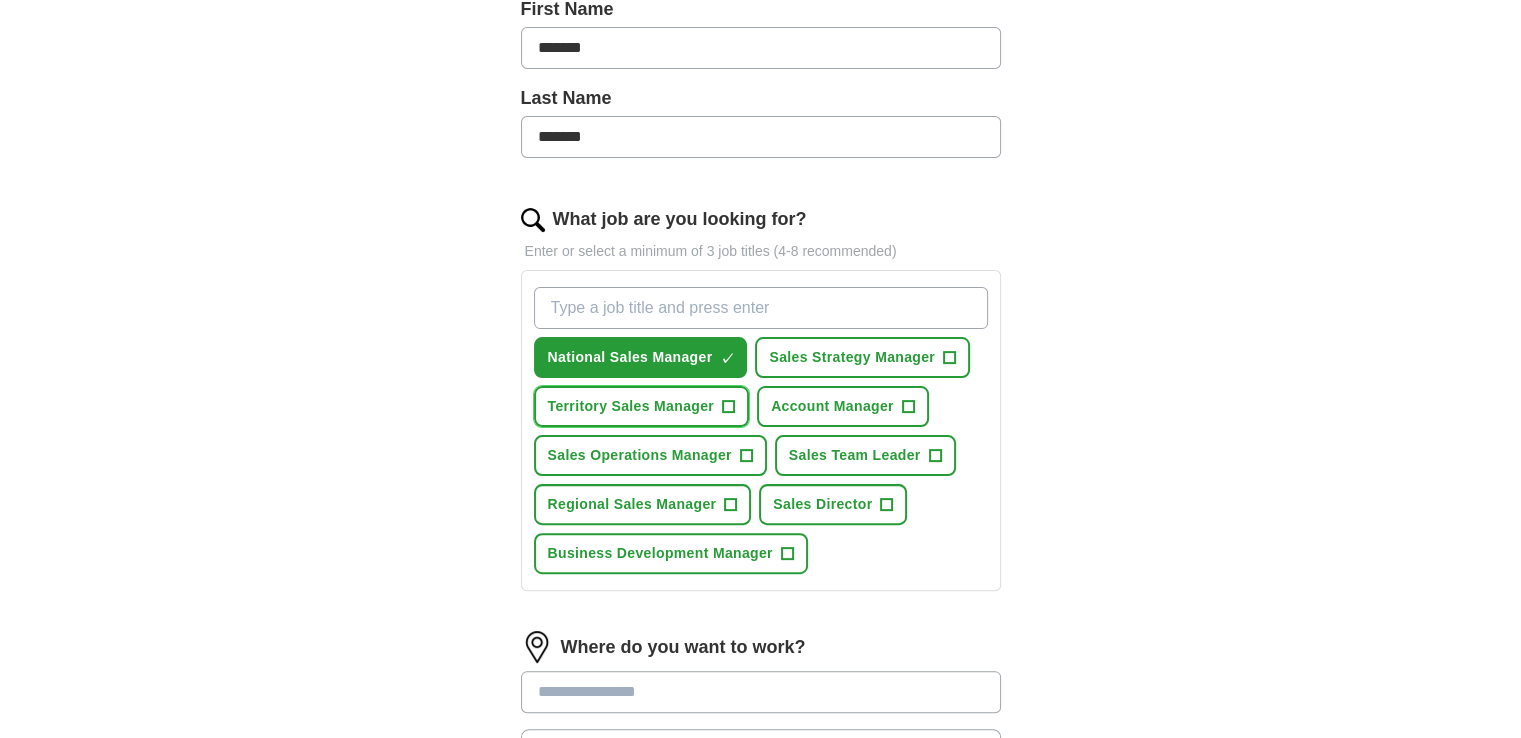 click on "+" at bounding box center (729, 407) 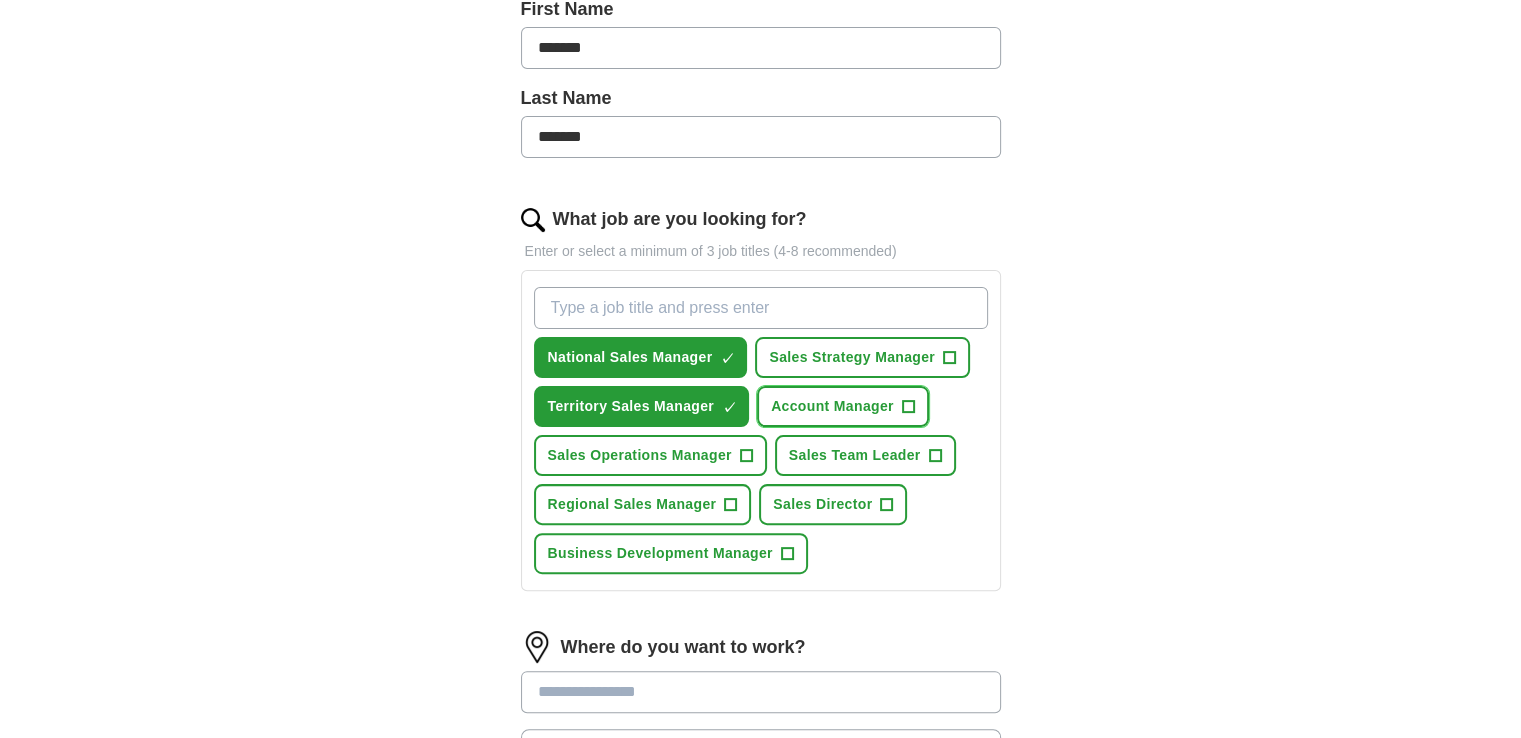 click on "Account Manager +" at bounding box center [843, 406] 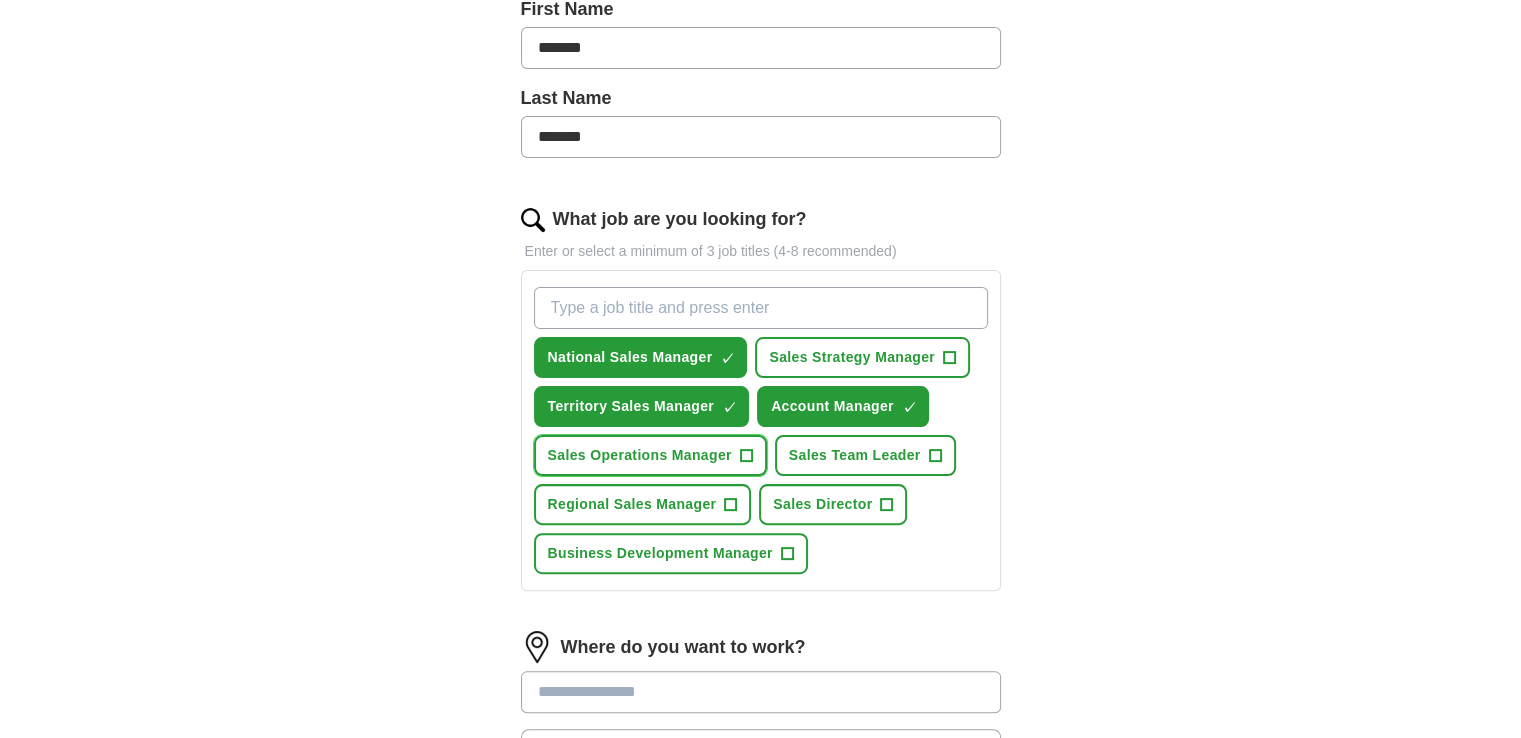 click on "Sales Operations Manager +" at bounding box center (650, 455) 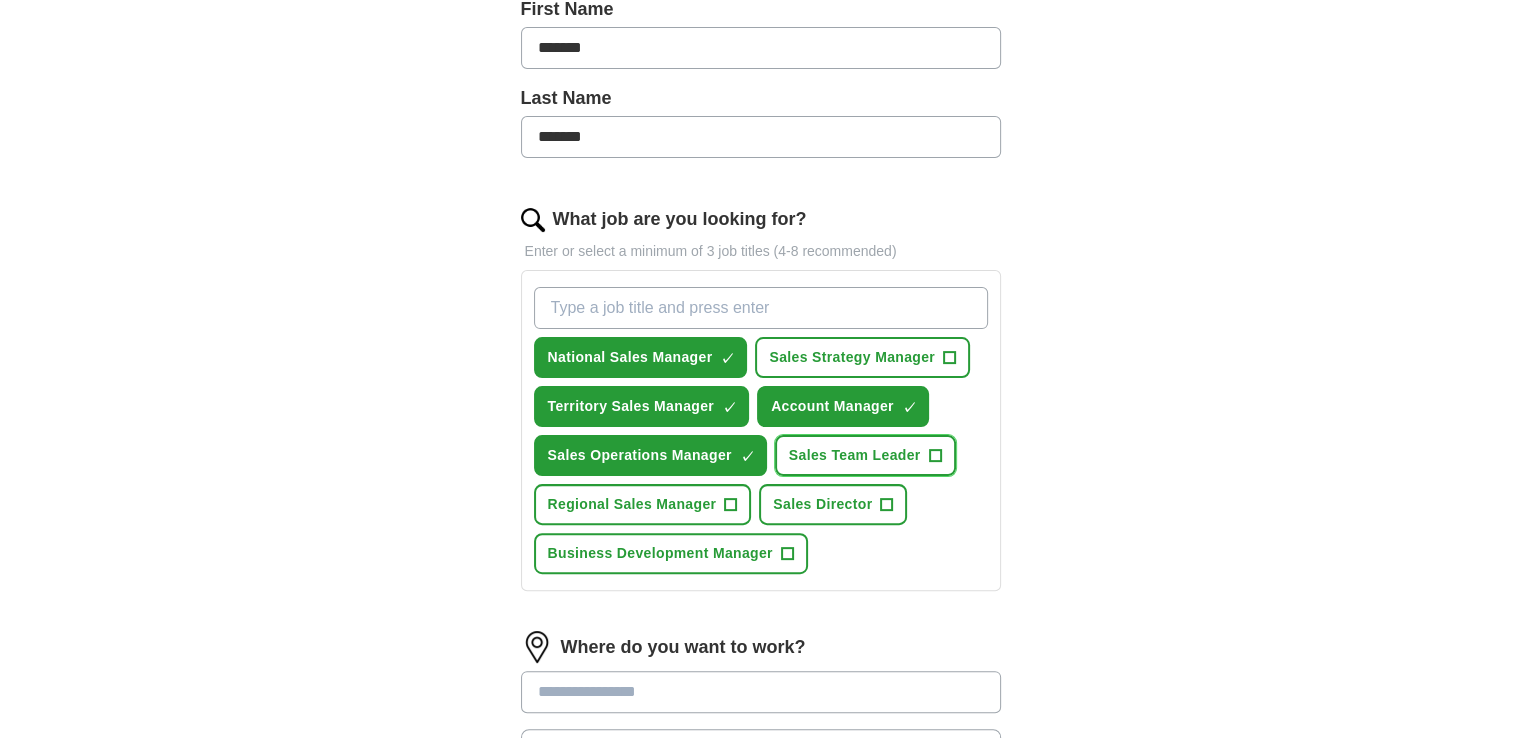 drag, startPoint x: 928, startPoint y: 454, endPoint x: 887, endPoint y: 496, distance: 58.694122 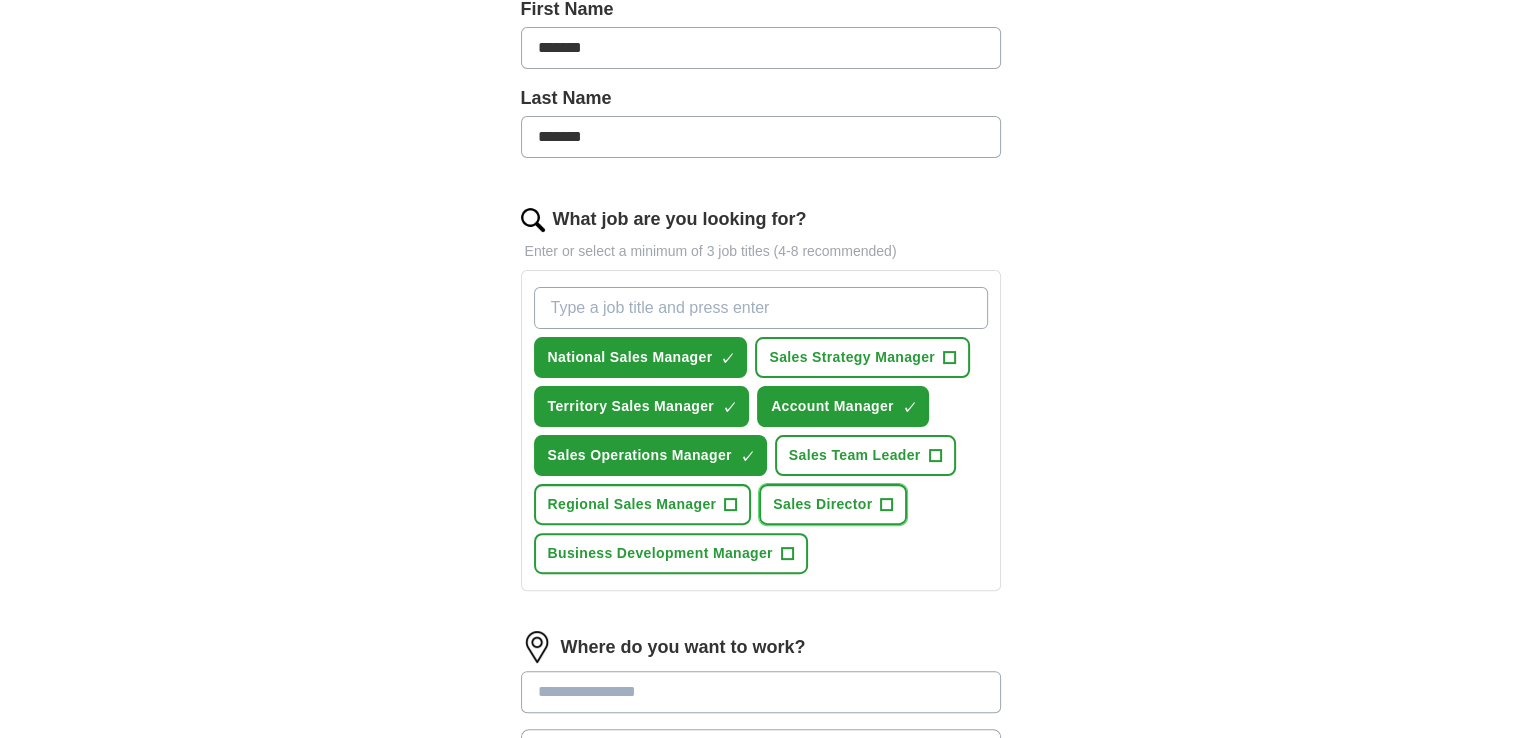 drag, startPoint x: 887, startPoint y: 496, endPoint x: 933, endPoint y: 453, distance: 62.968246 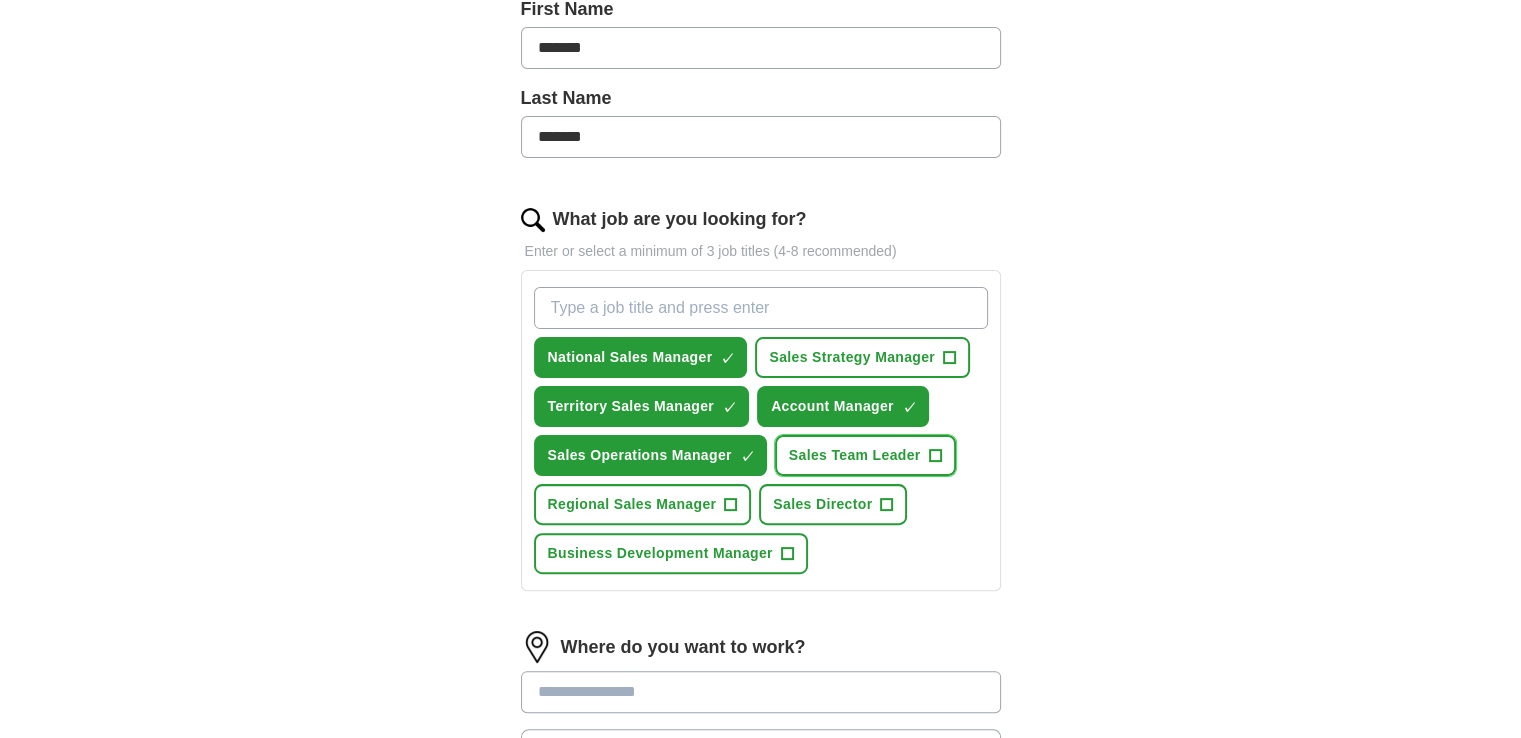 click on "+" at bounding box center (935, 456) 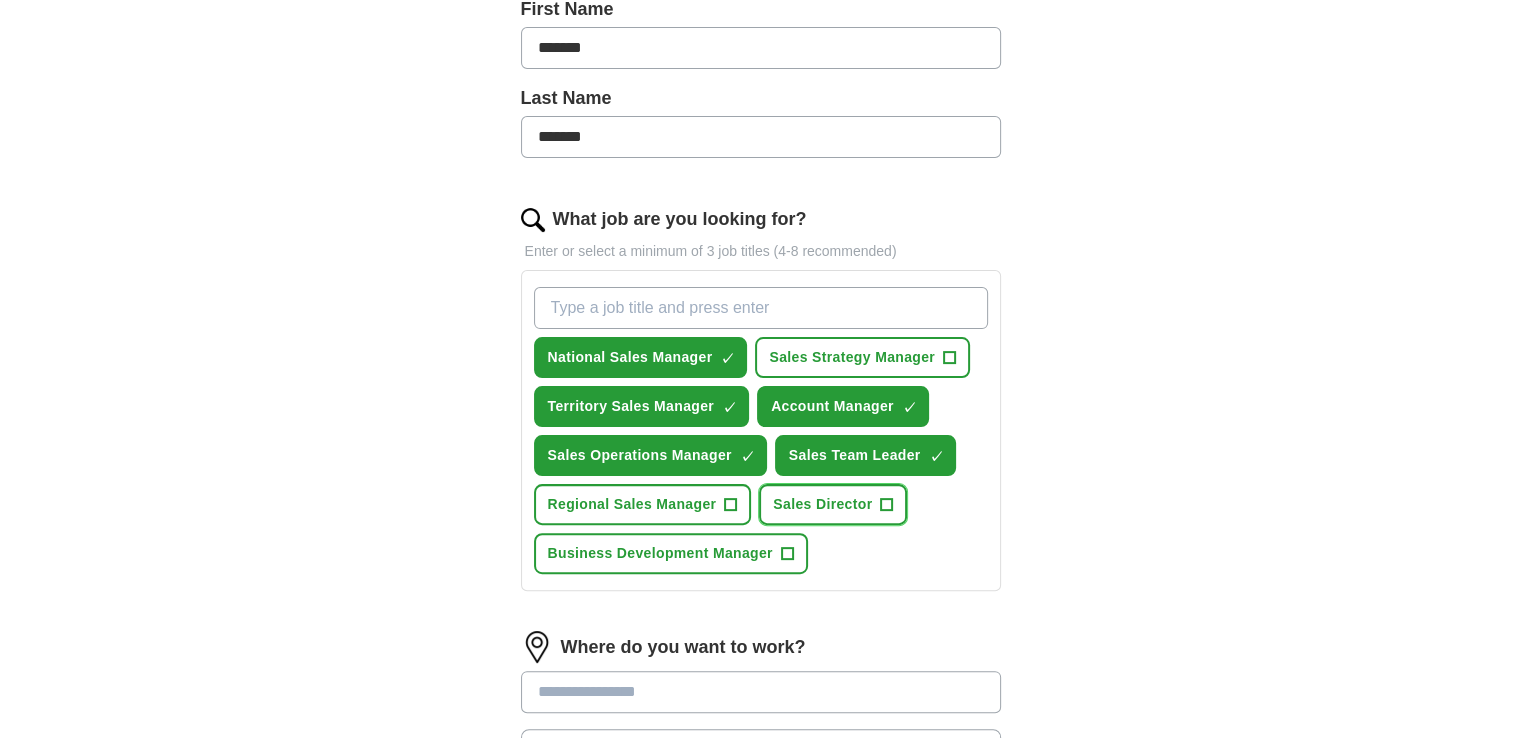 click on "+" at bounding box center (887, 505) 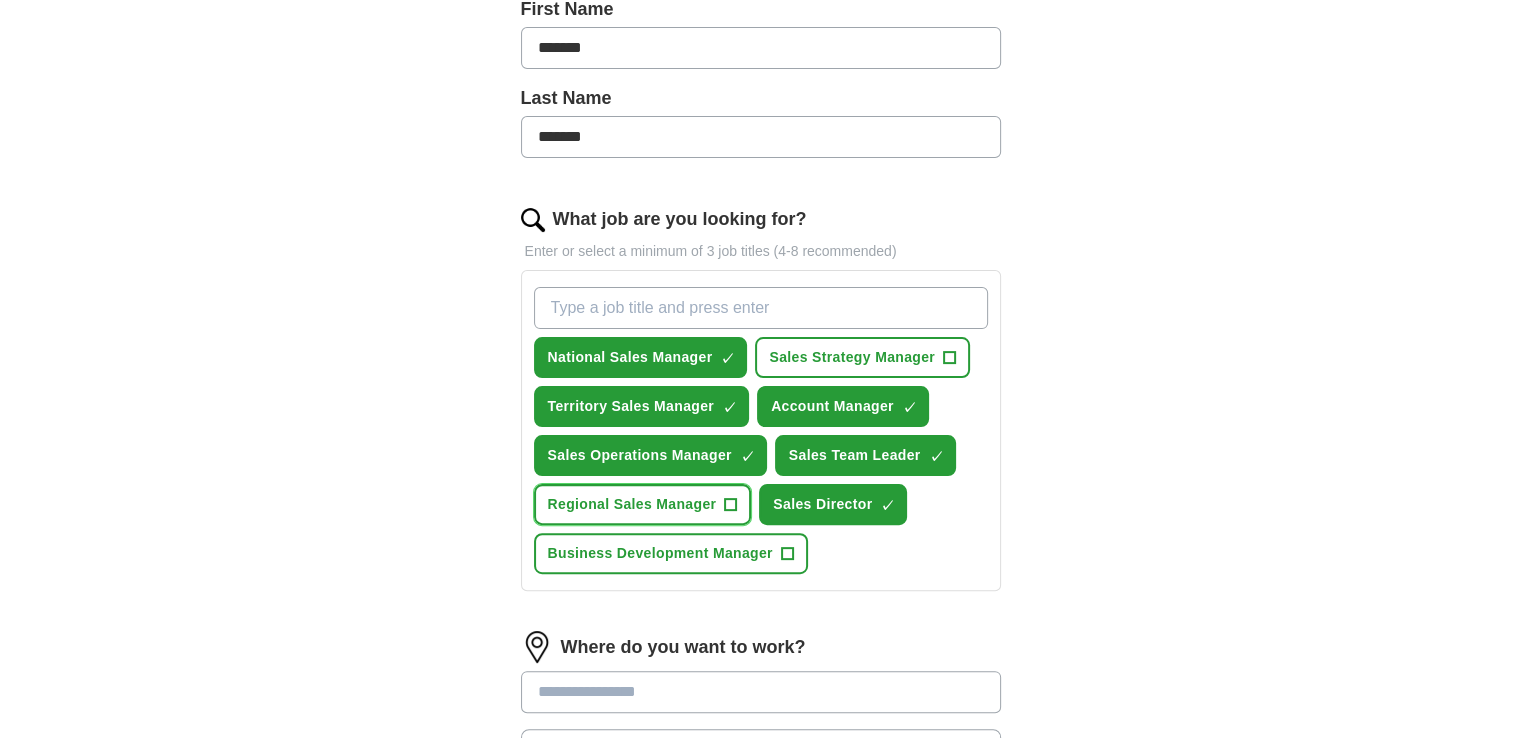click on "+" at bounding box center (731, 505) 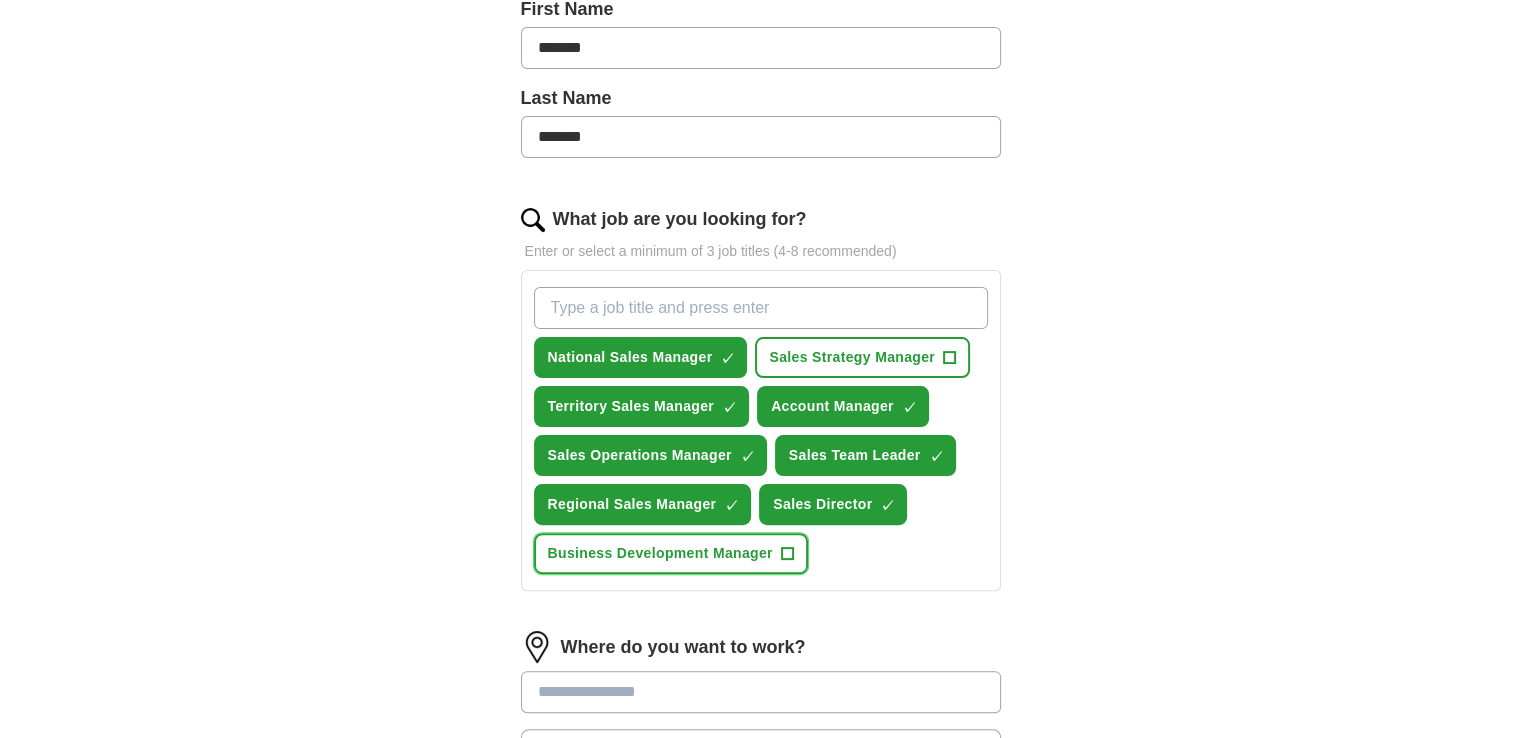 drag, startPoint x: 783, startPoint y: 549, endPoint x: 951, endPoint y: 351, distance: 259.669 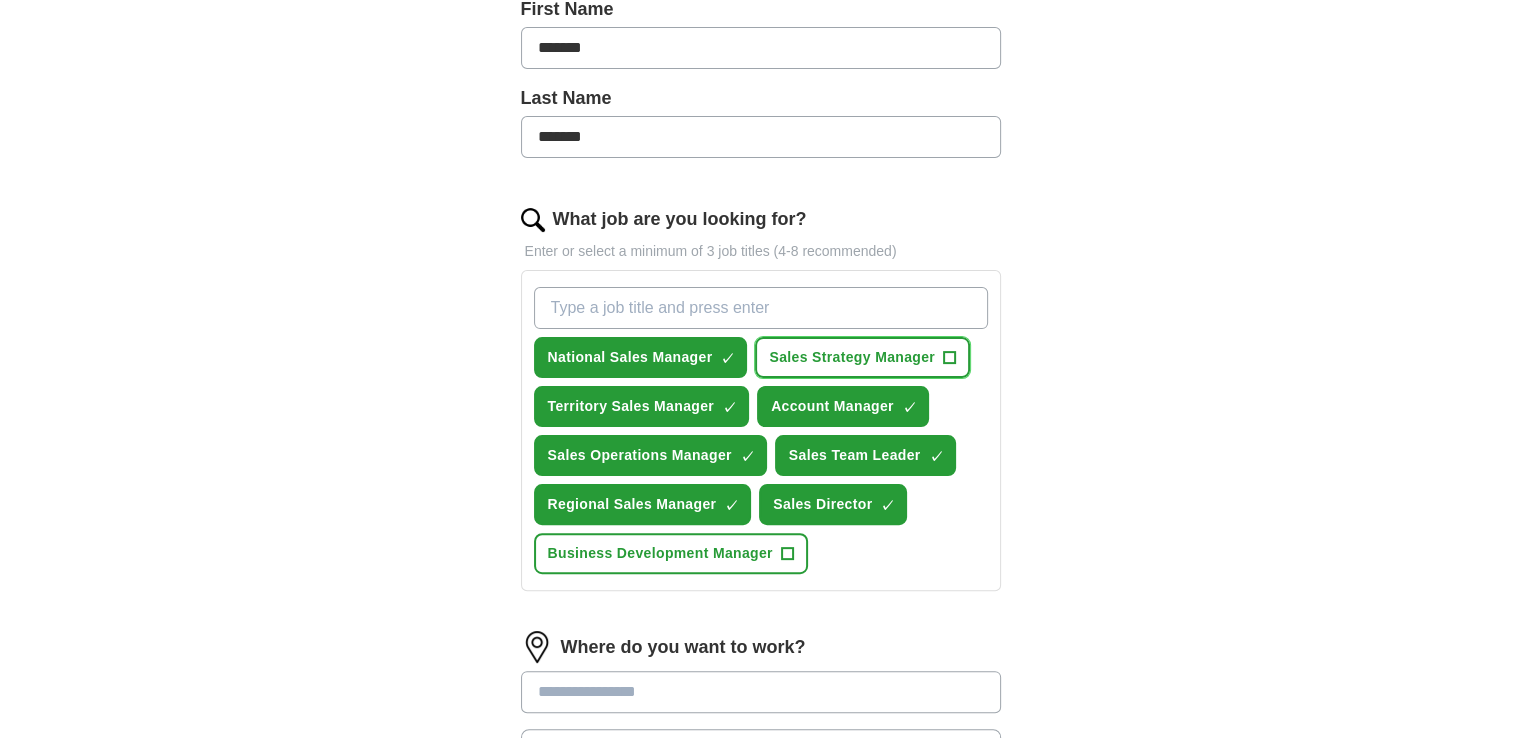 click on "+" at bounding box center [950, 358] 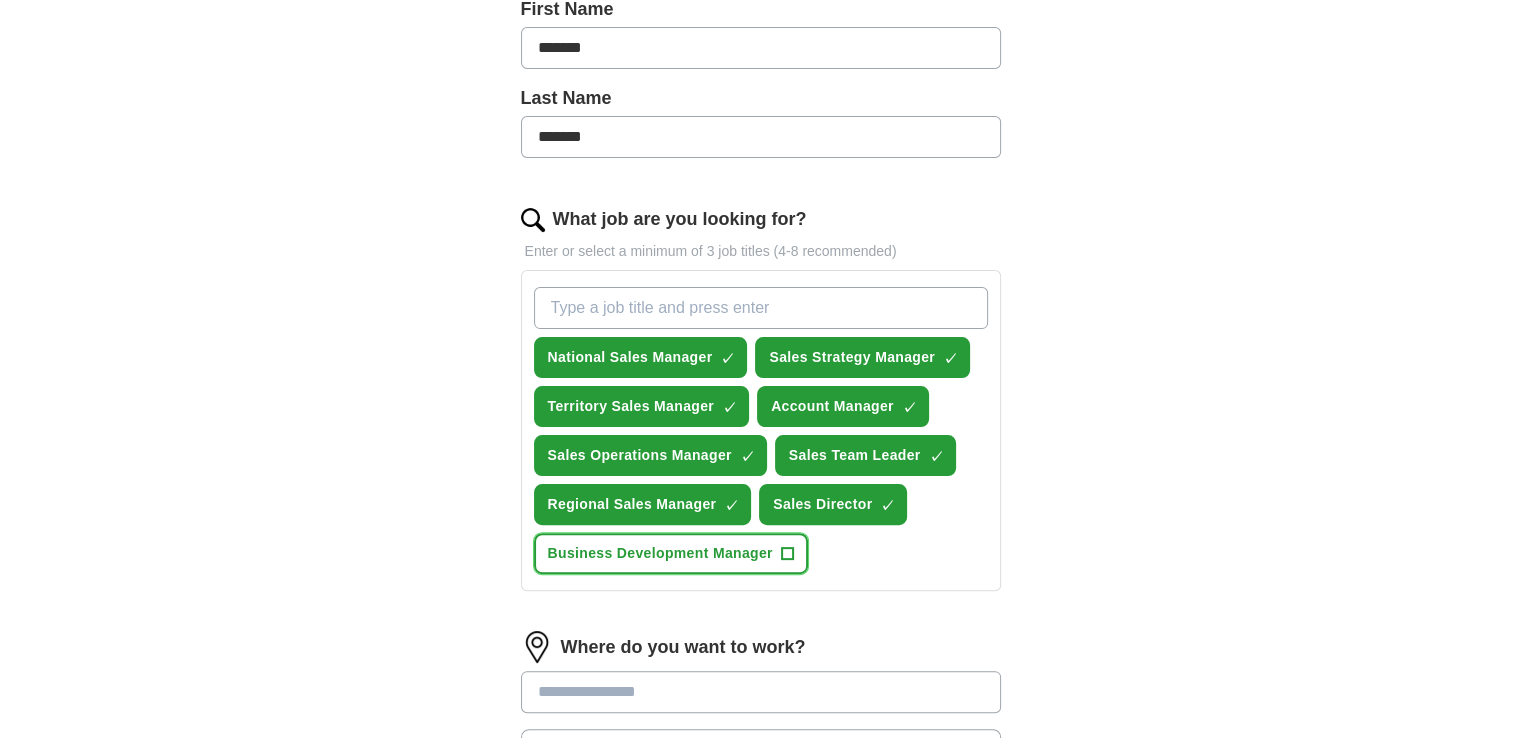 click on "Business Development Manager +" at bounding box center [671, 553] 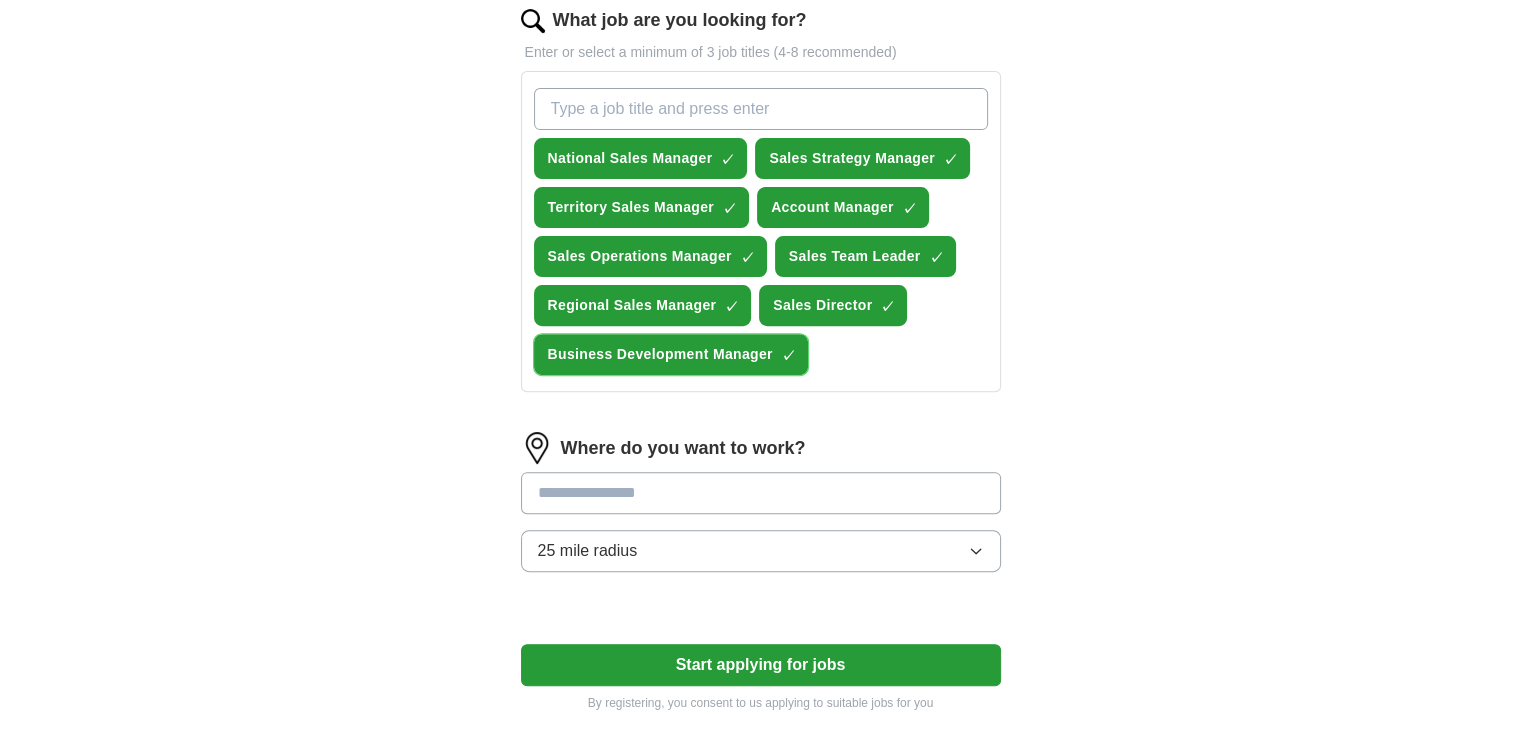 scroll, scrollTop: 666, scrollLeft: 0, axis: vertical 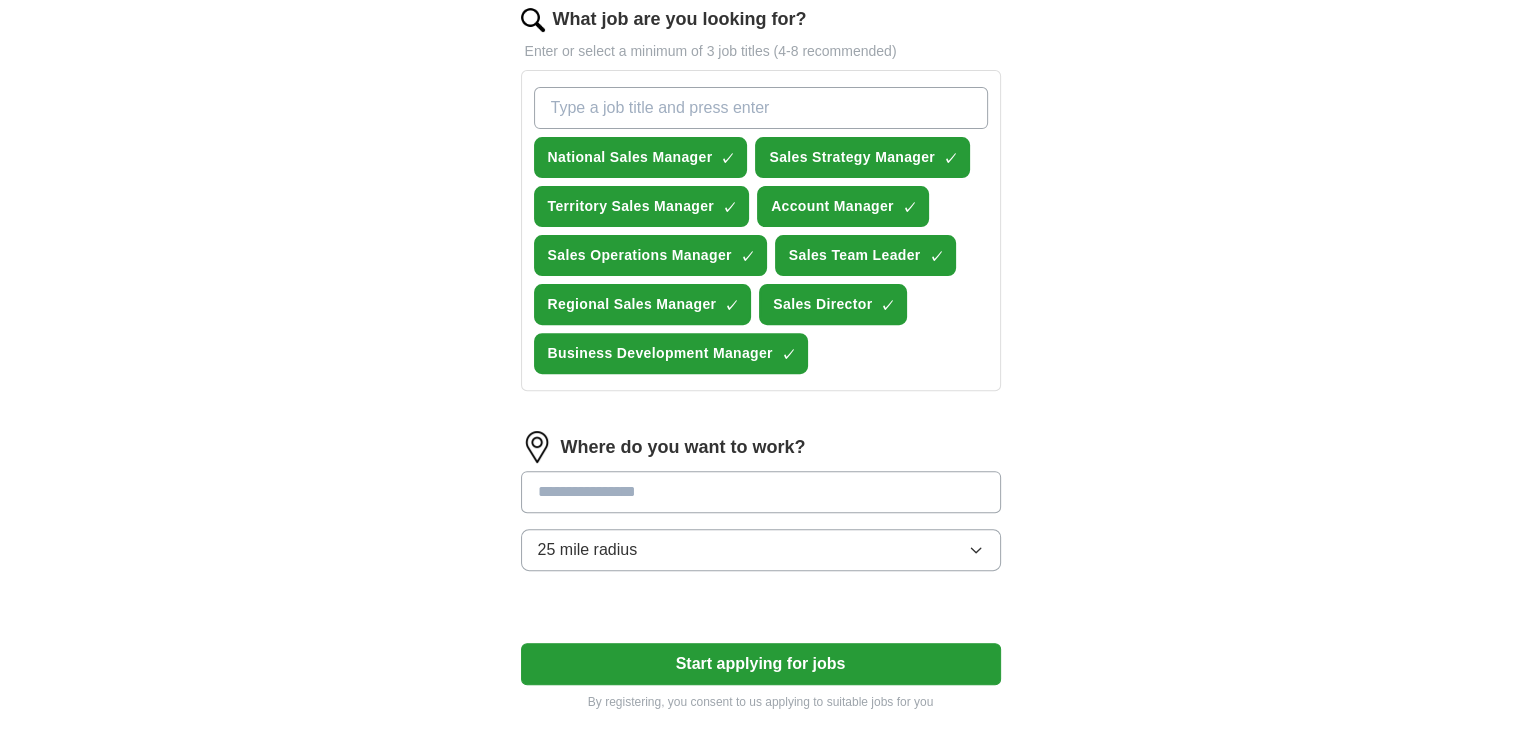 click at bounding box center [761, 492] 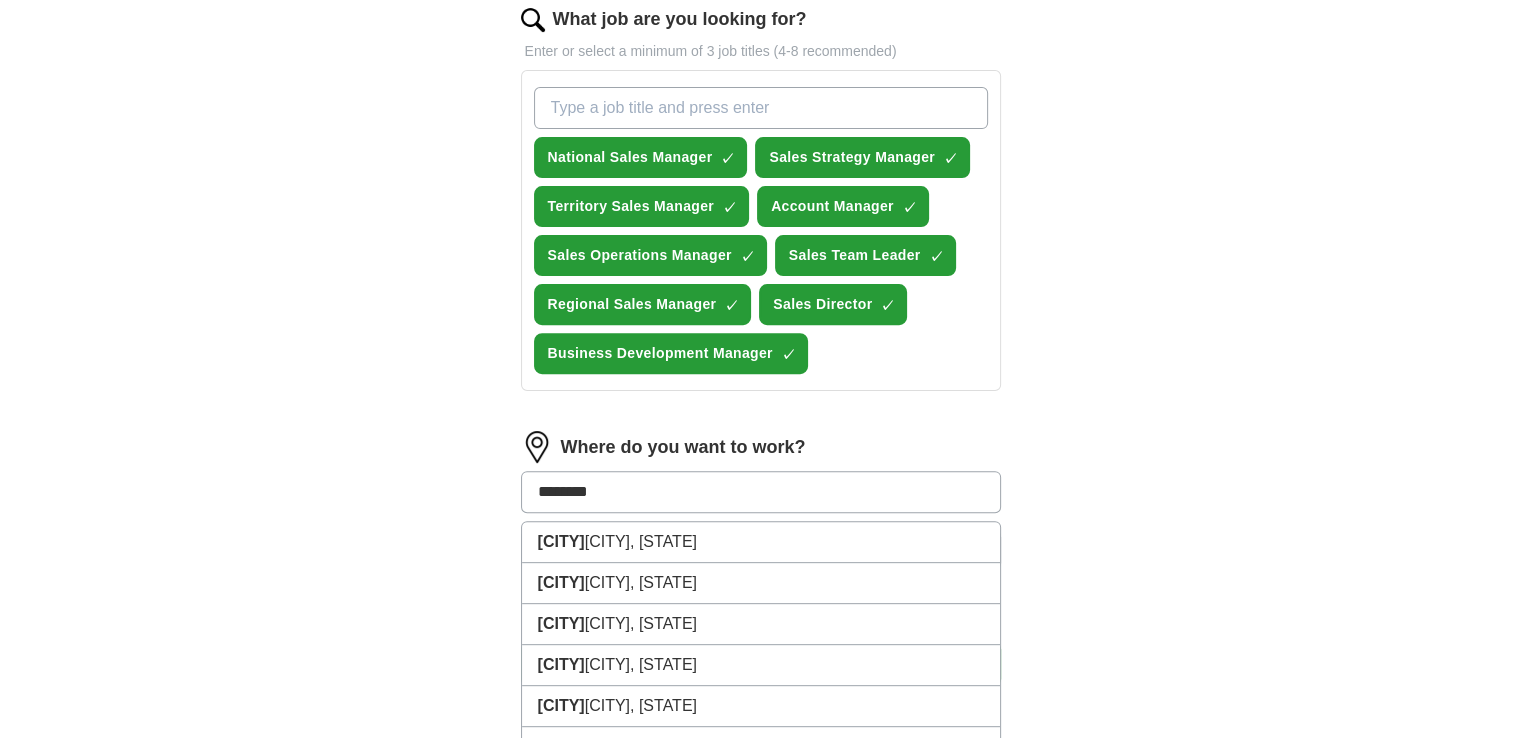 type on "*********" 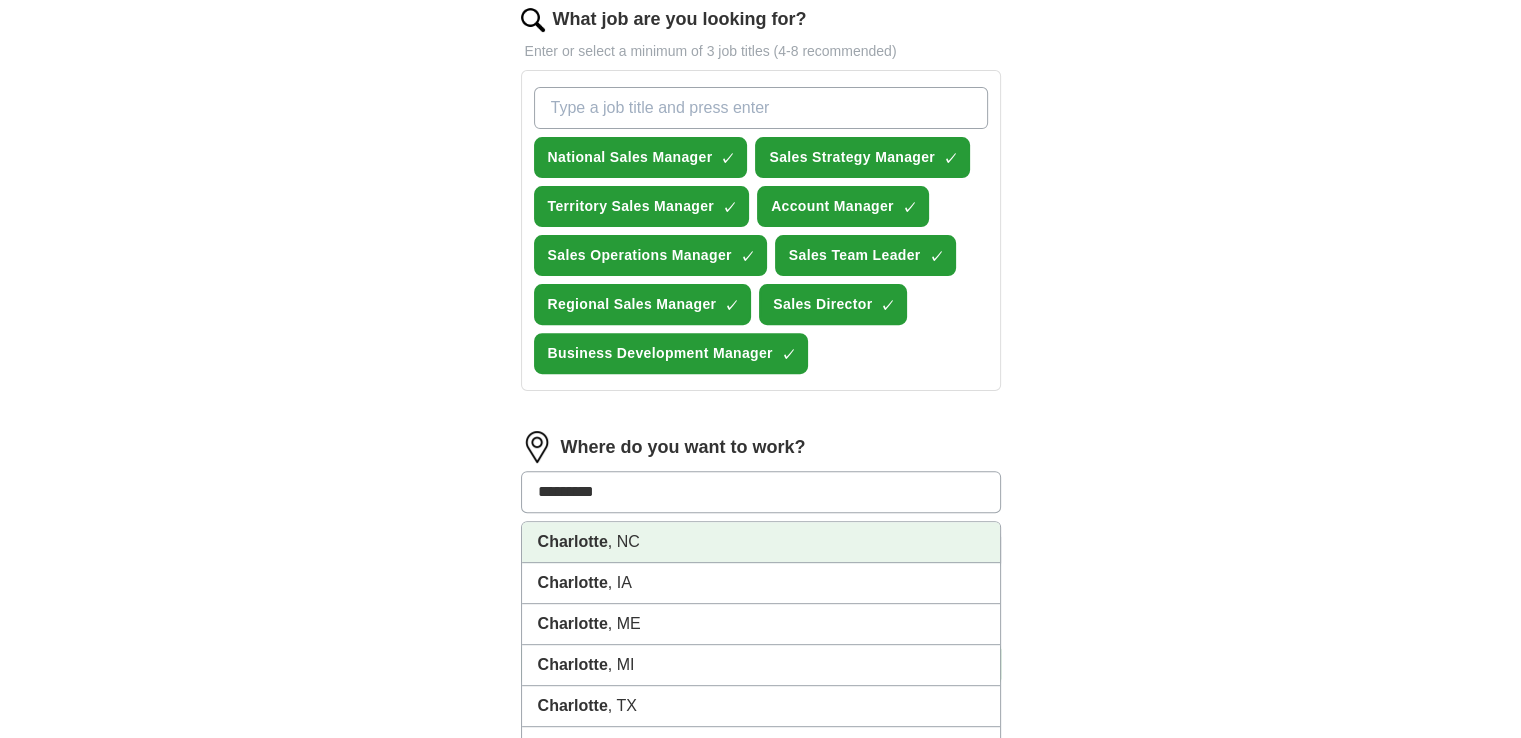 click on "[CITY] , [STATE]" at bounding box center (761, 542) 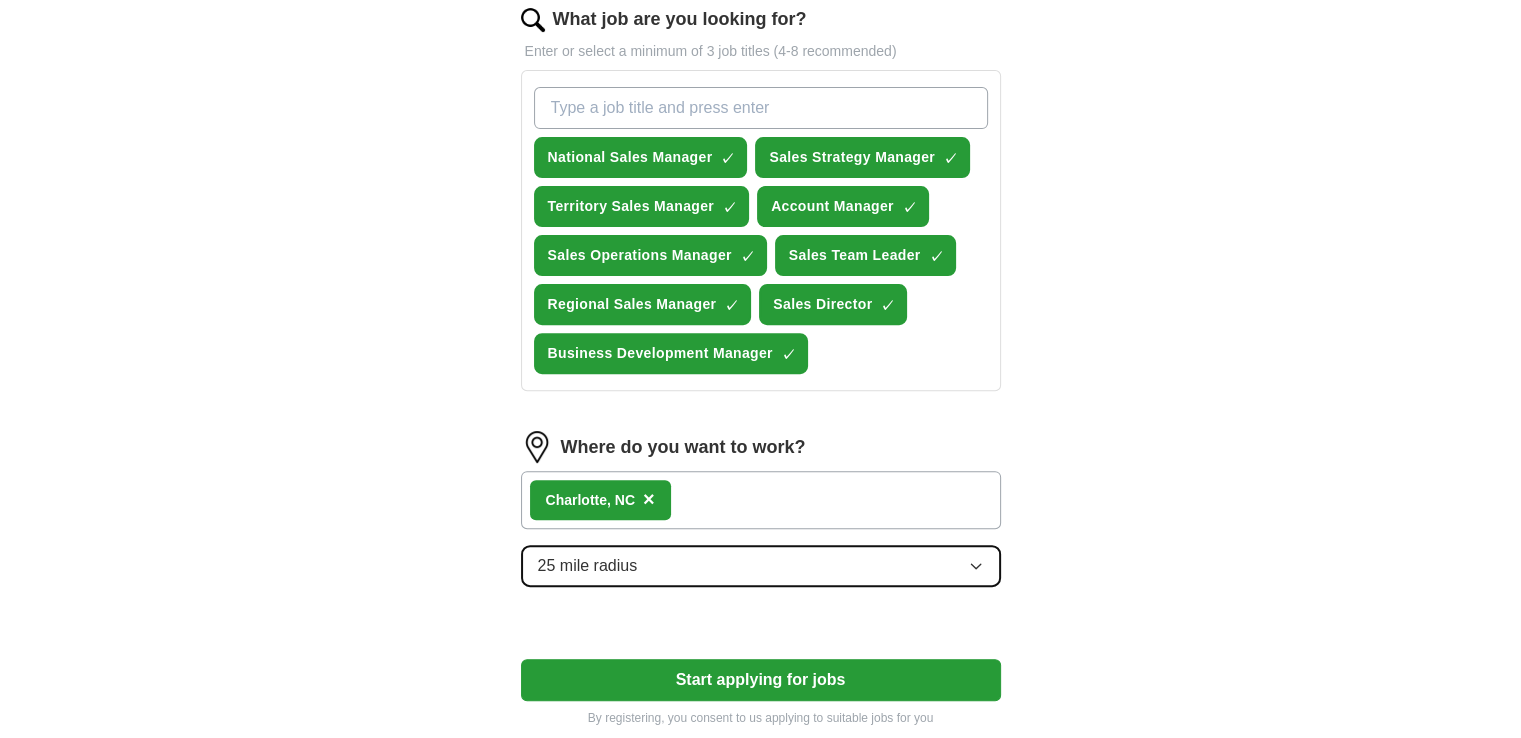 click 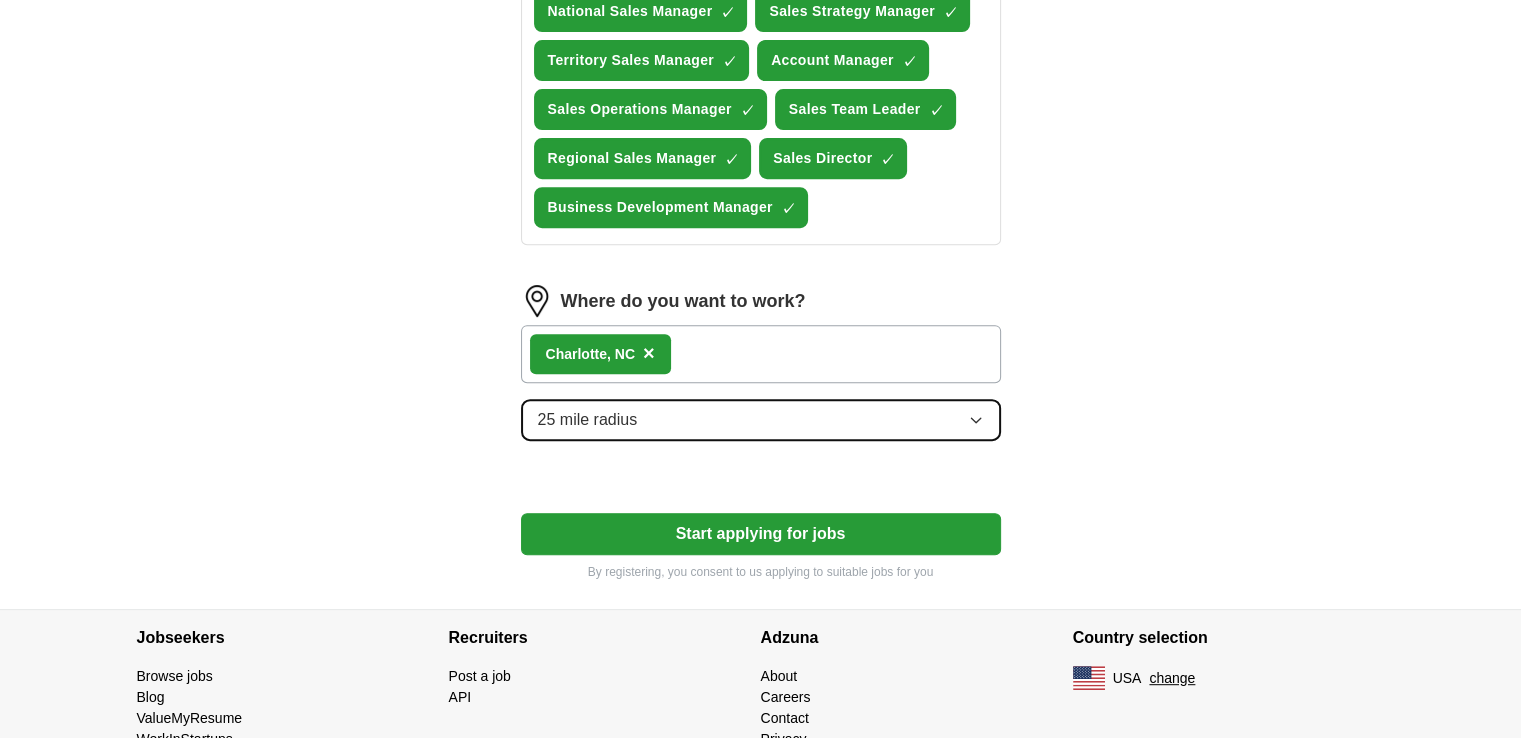 scroll, scrollTop: 878, scrollLeft: 0, axis: vertical 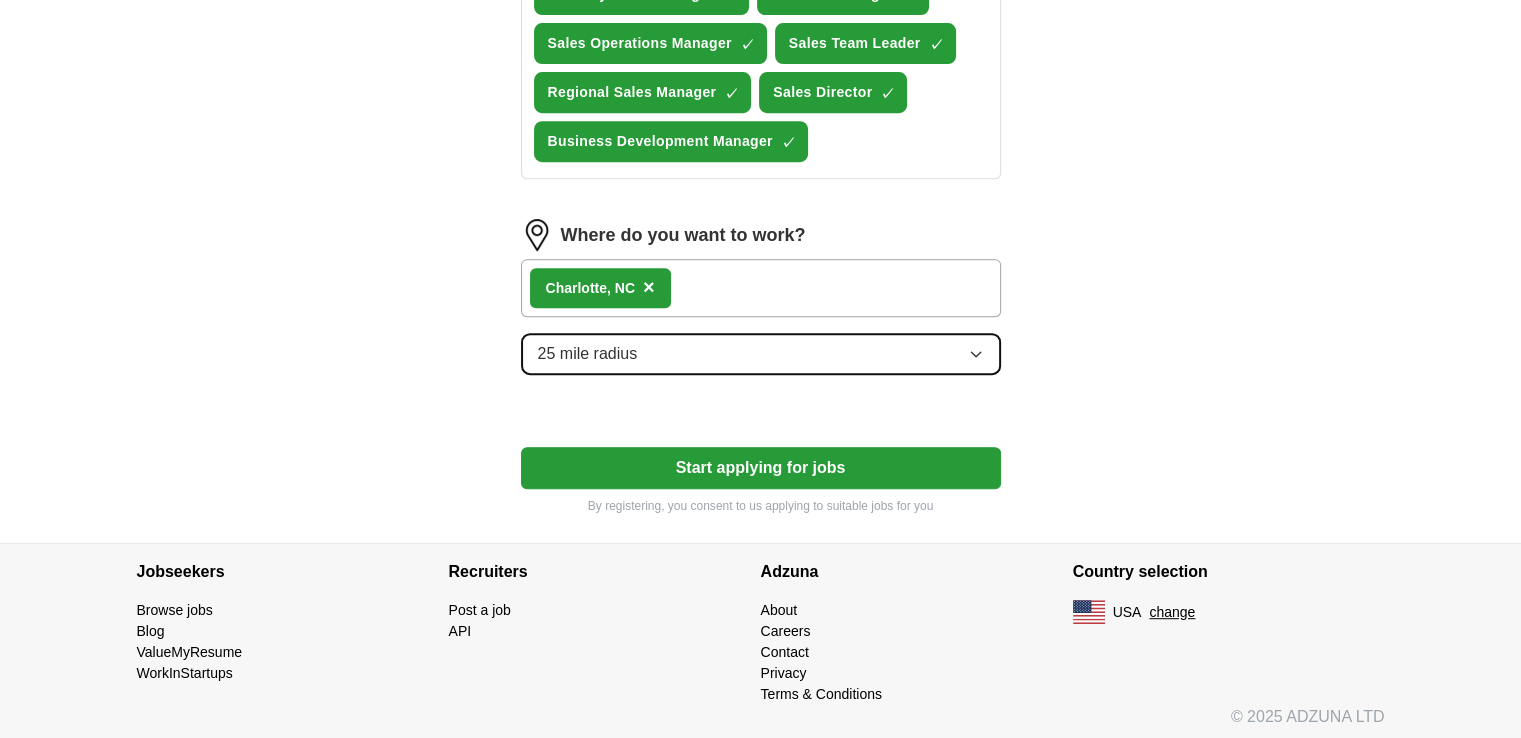 click 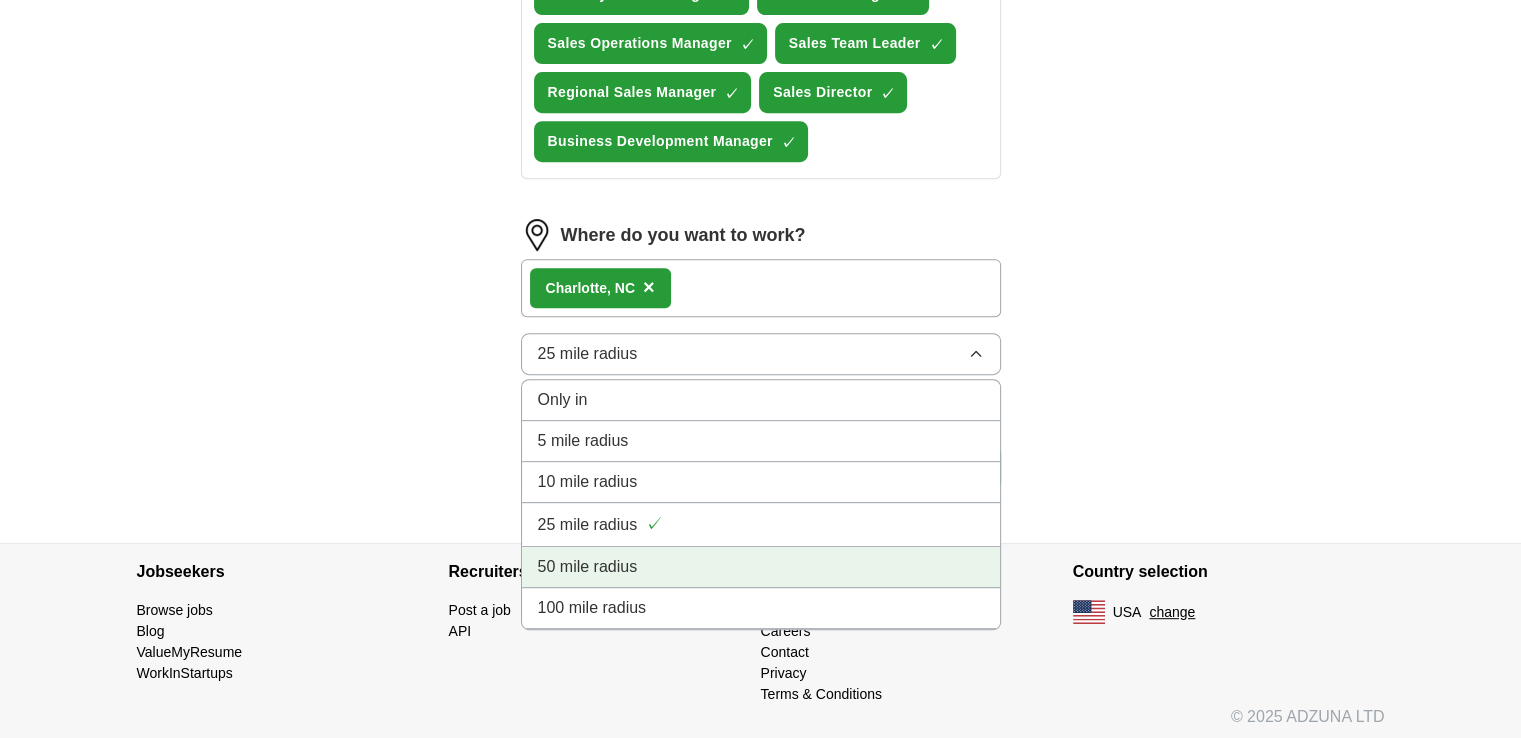 click on "50 mile radius" at bounding box center (588, 567) 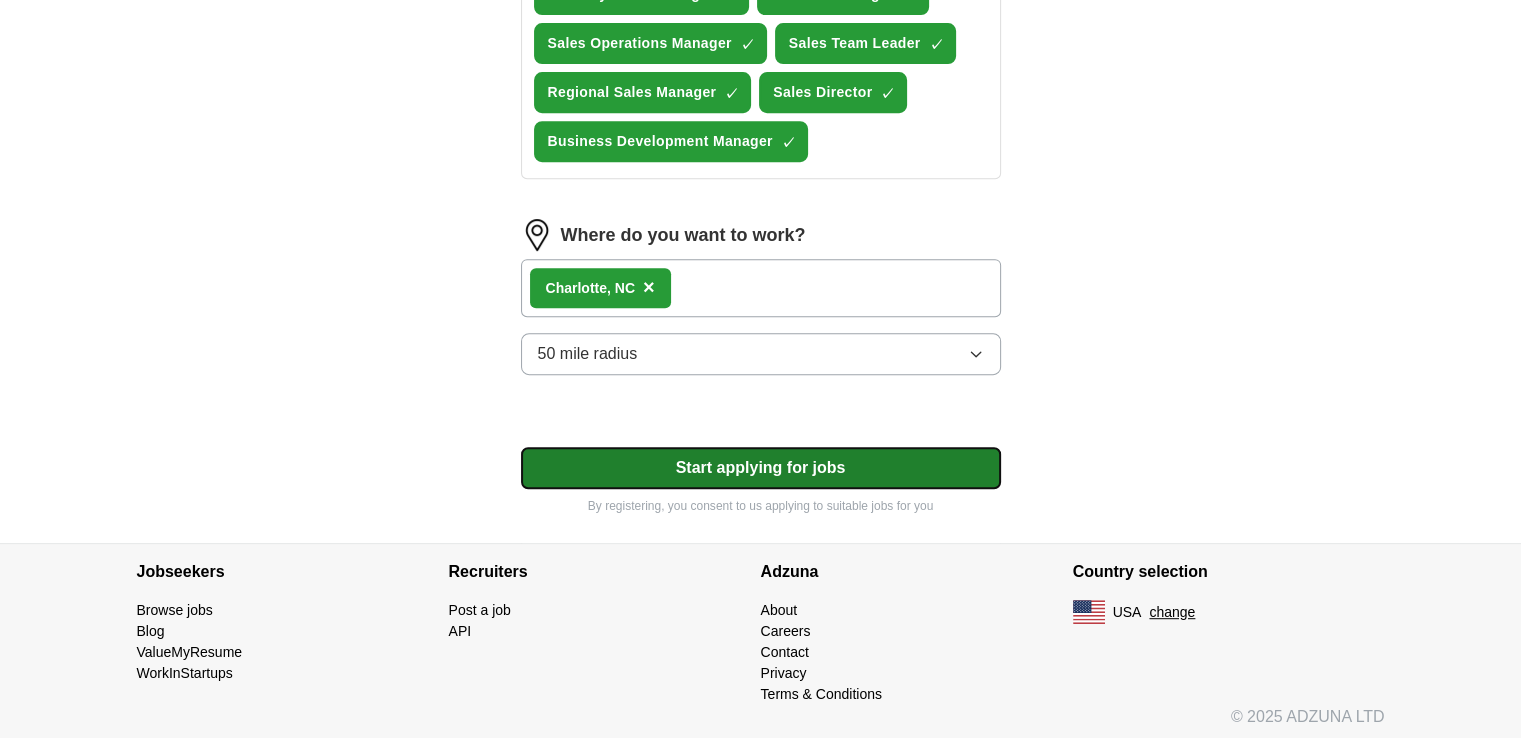 click on "Start applying for jobs" at bounding box center [761, 468] 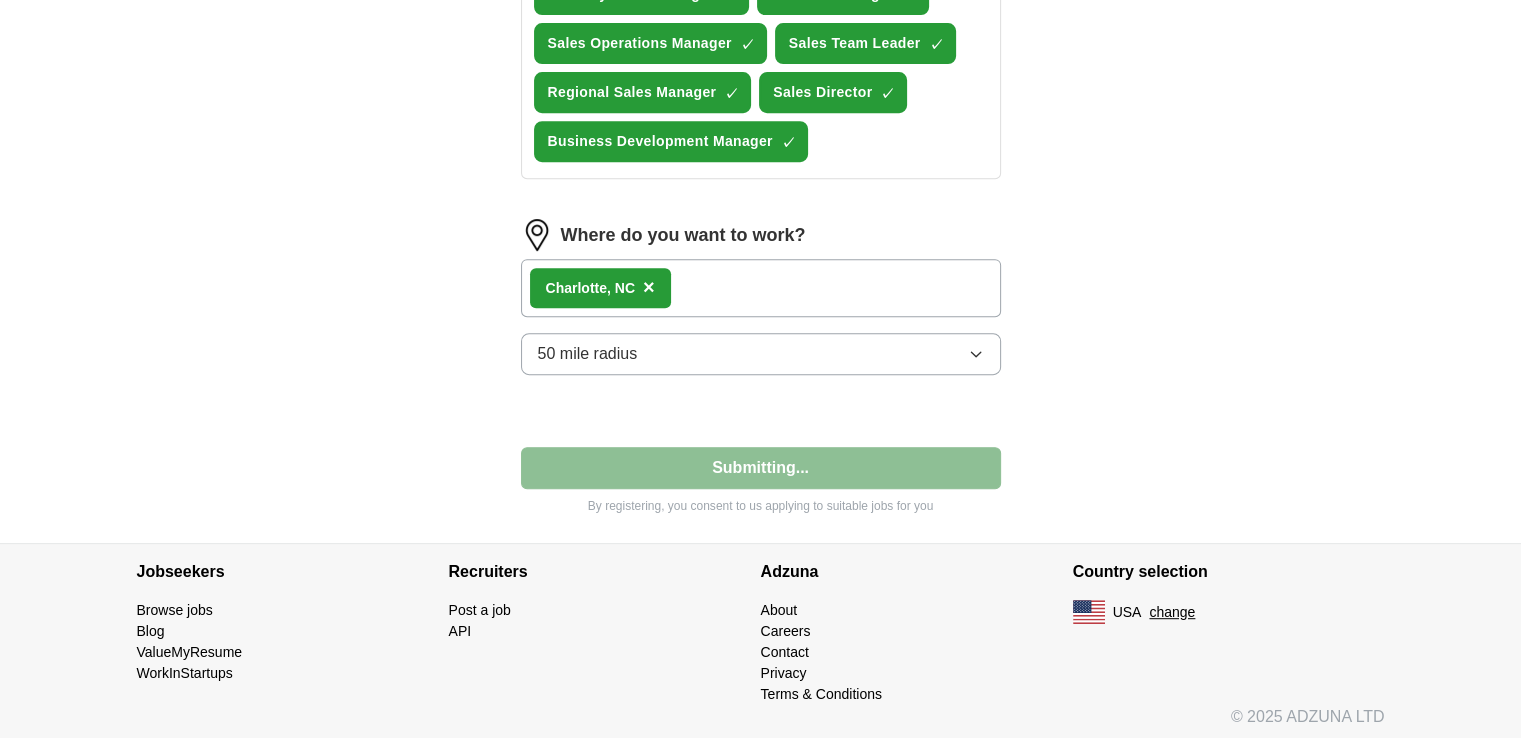 select on "**" 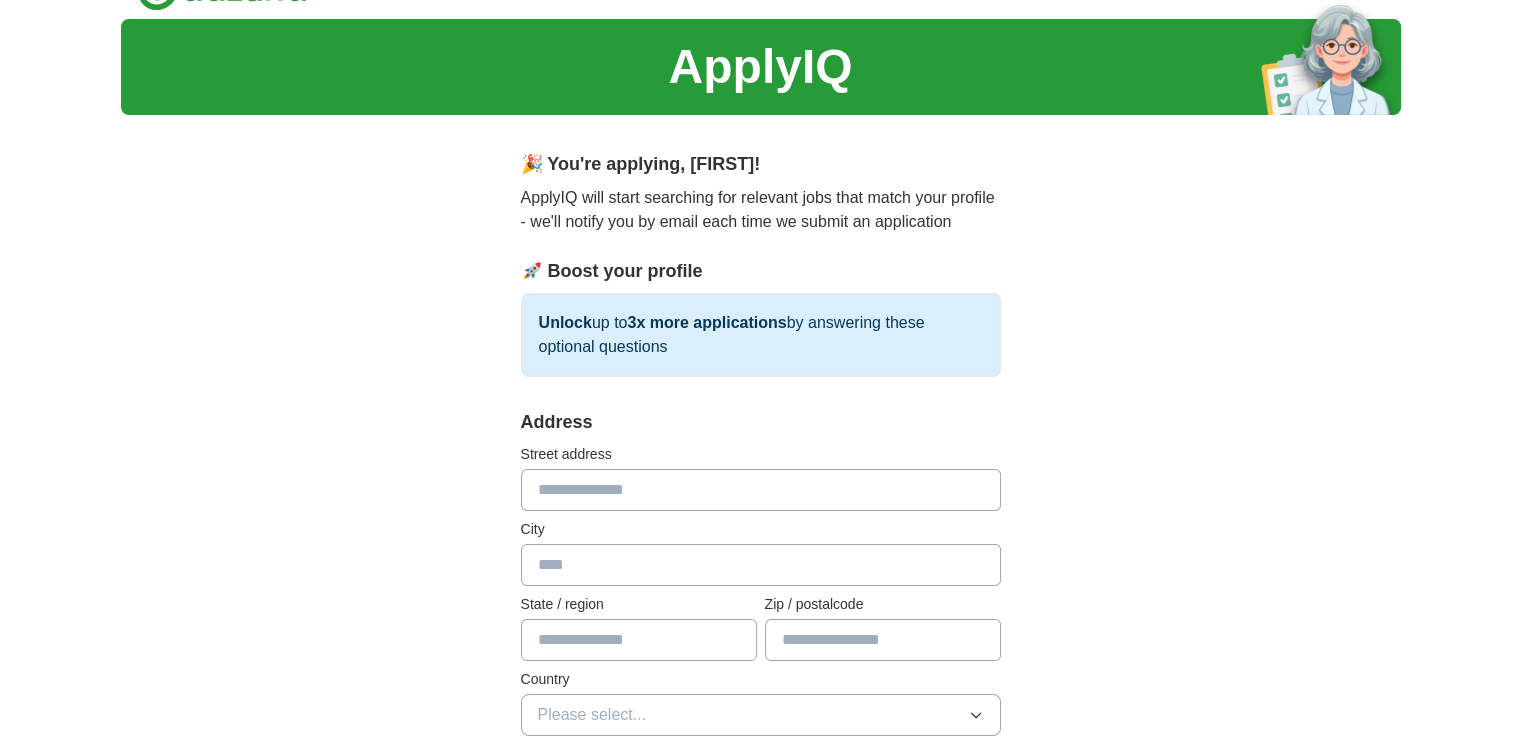 scroll, scrollTop: 0, scrollLeft: 0, axis: both 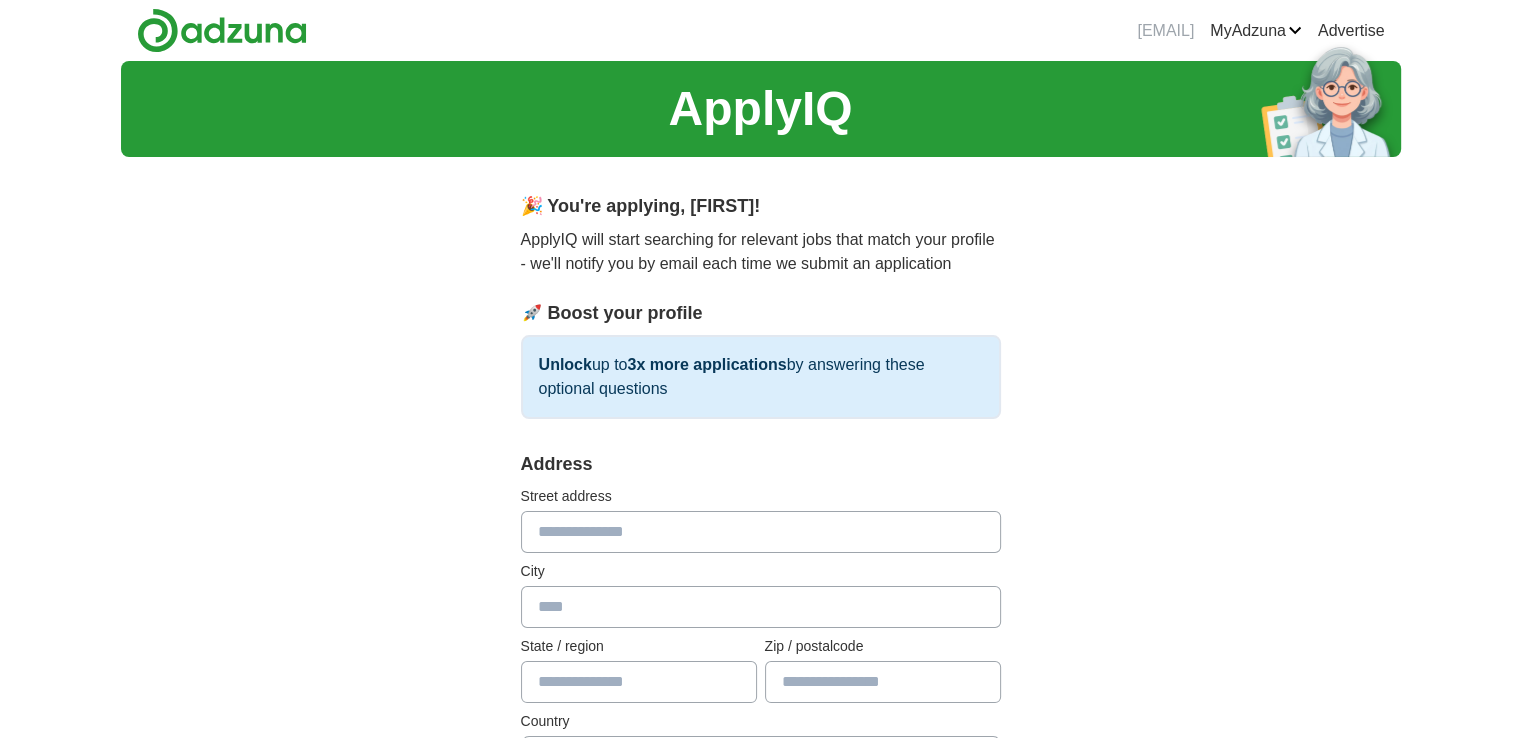 click at bounding box center (761, 532) 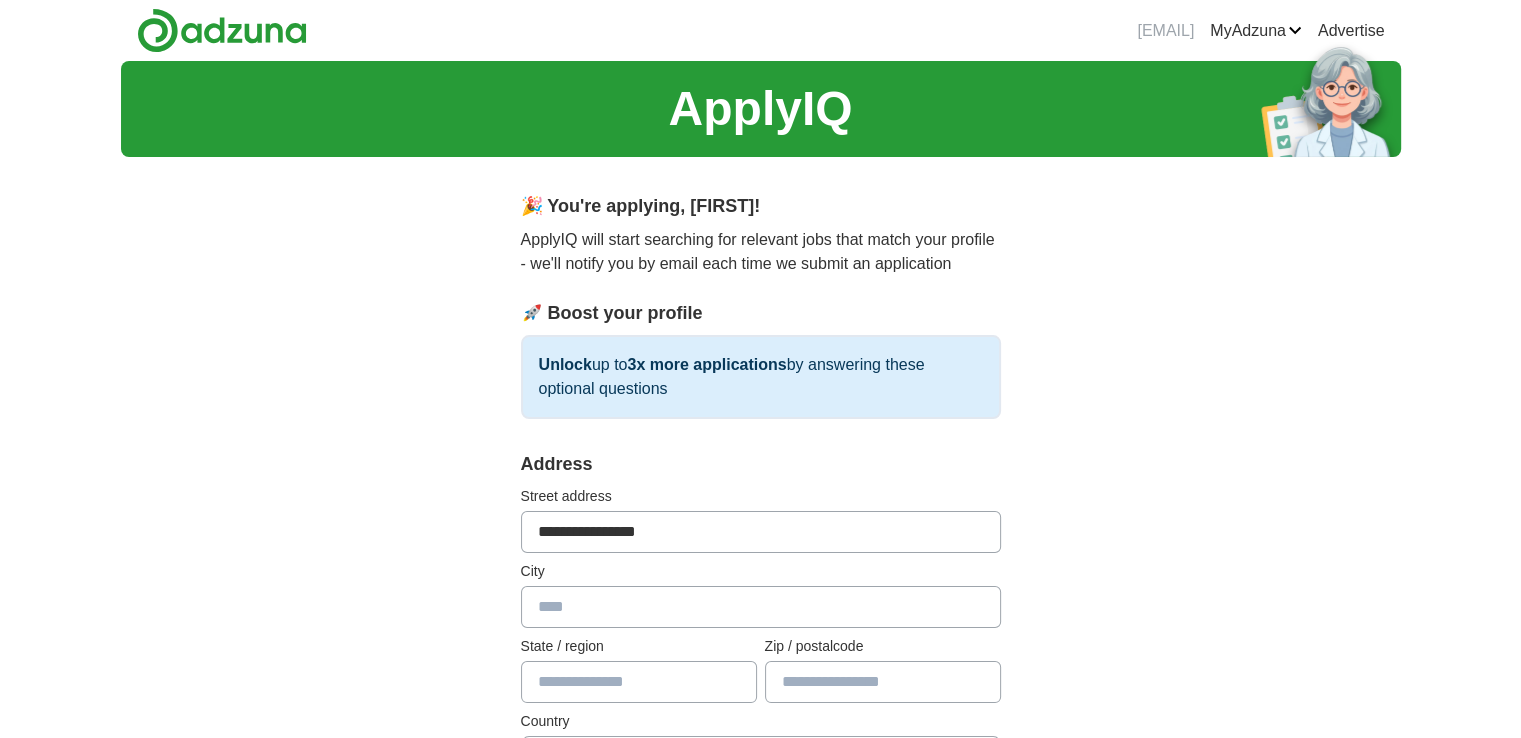 type on "******" 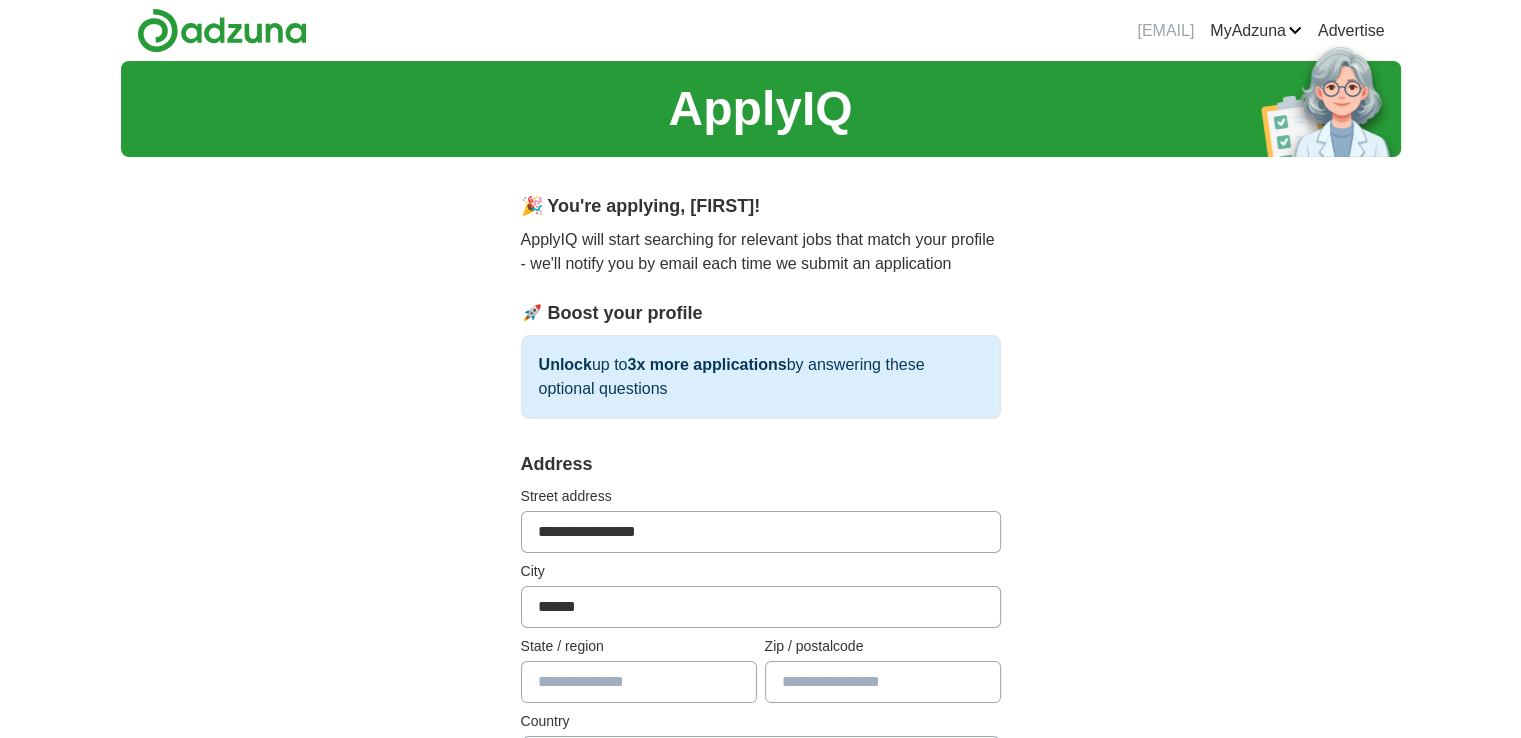 type on "**" 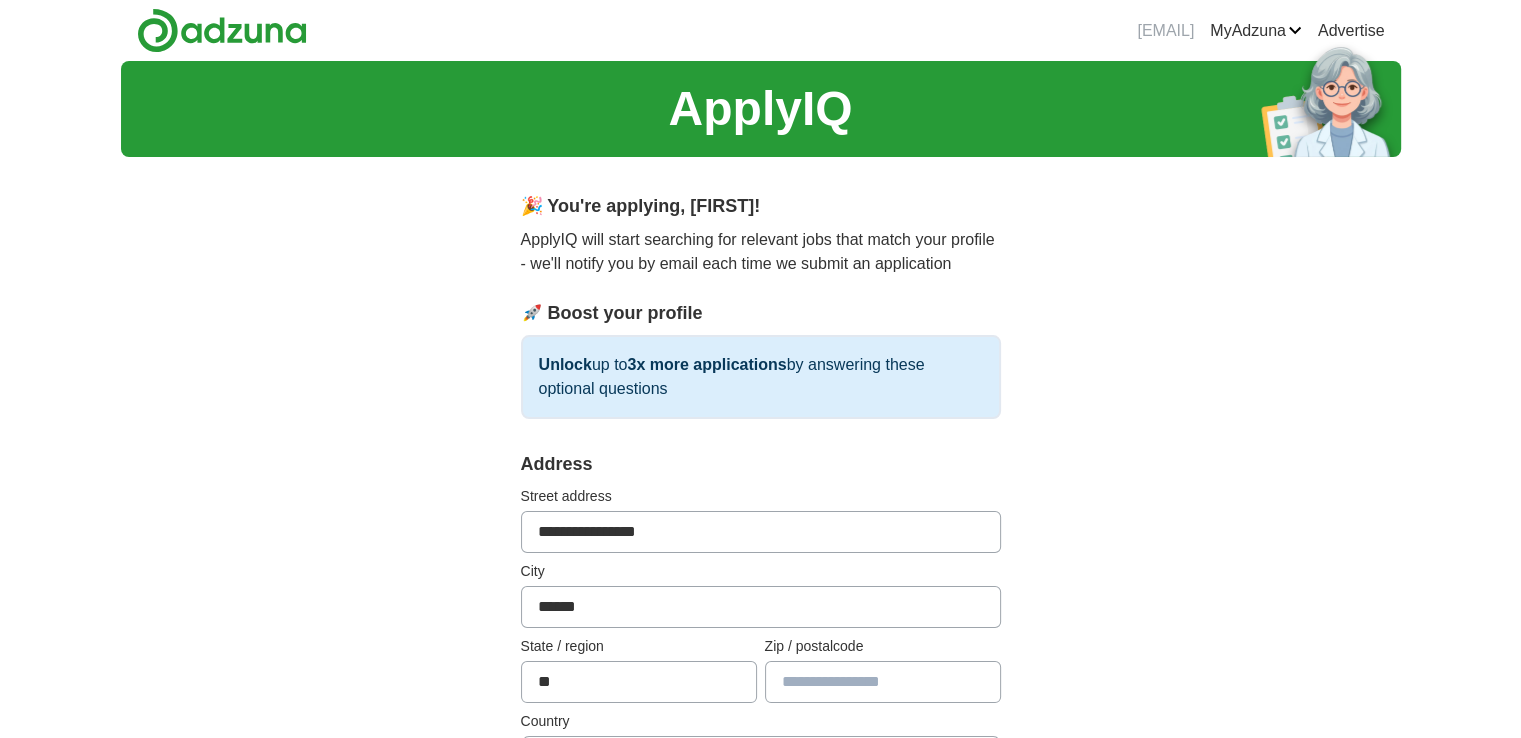 type on "*****" 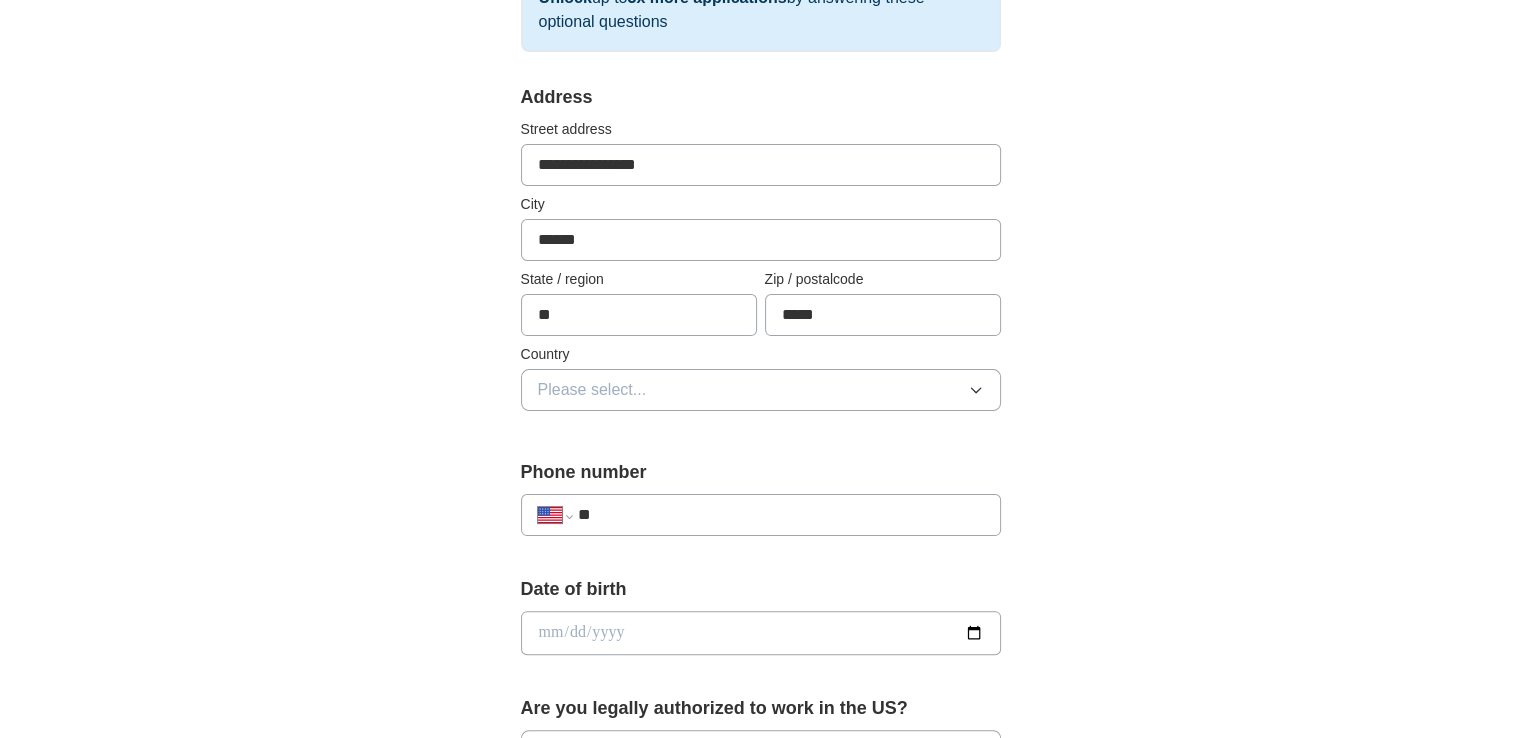 scroll, scrollTop: 400, scrollLeft: 0, axis: vertical 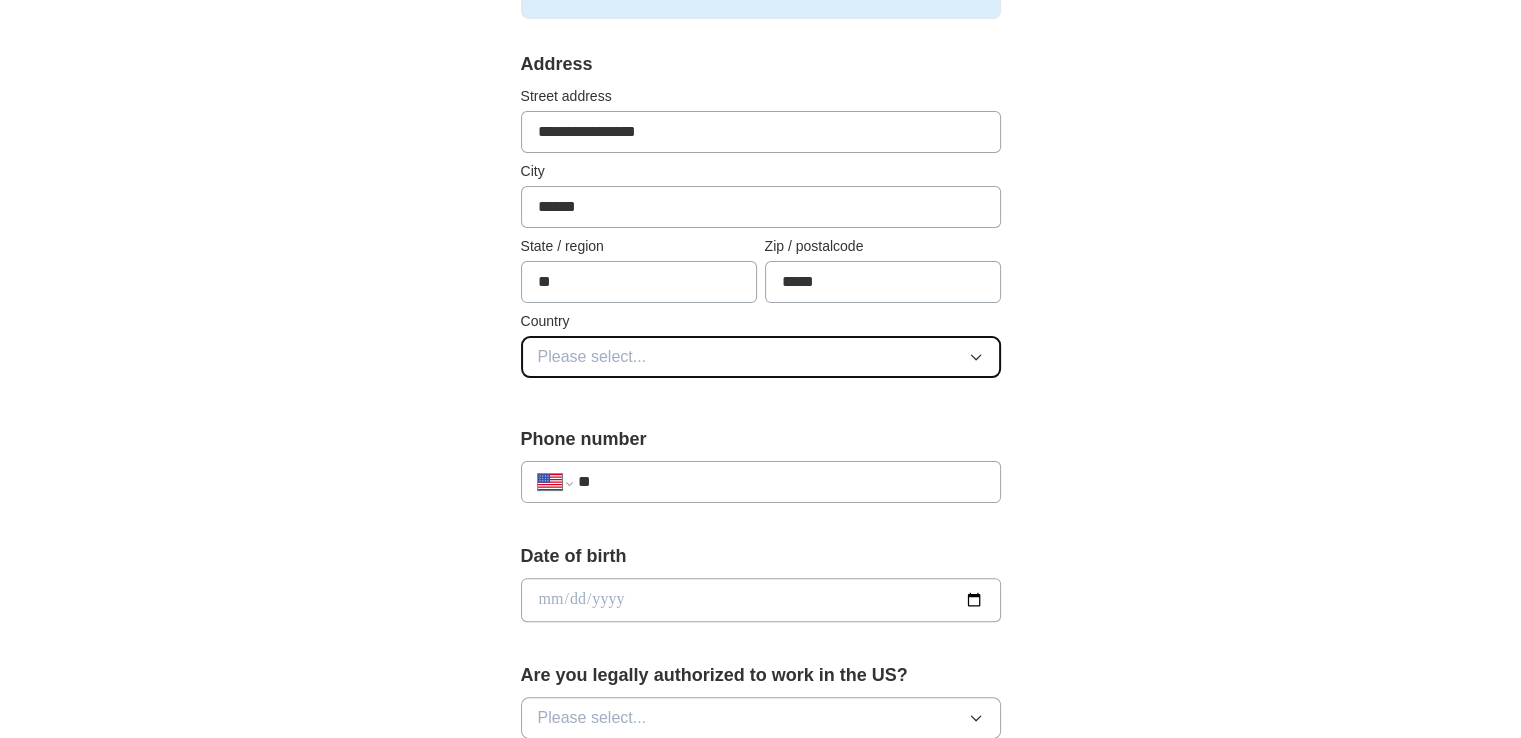 click 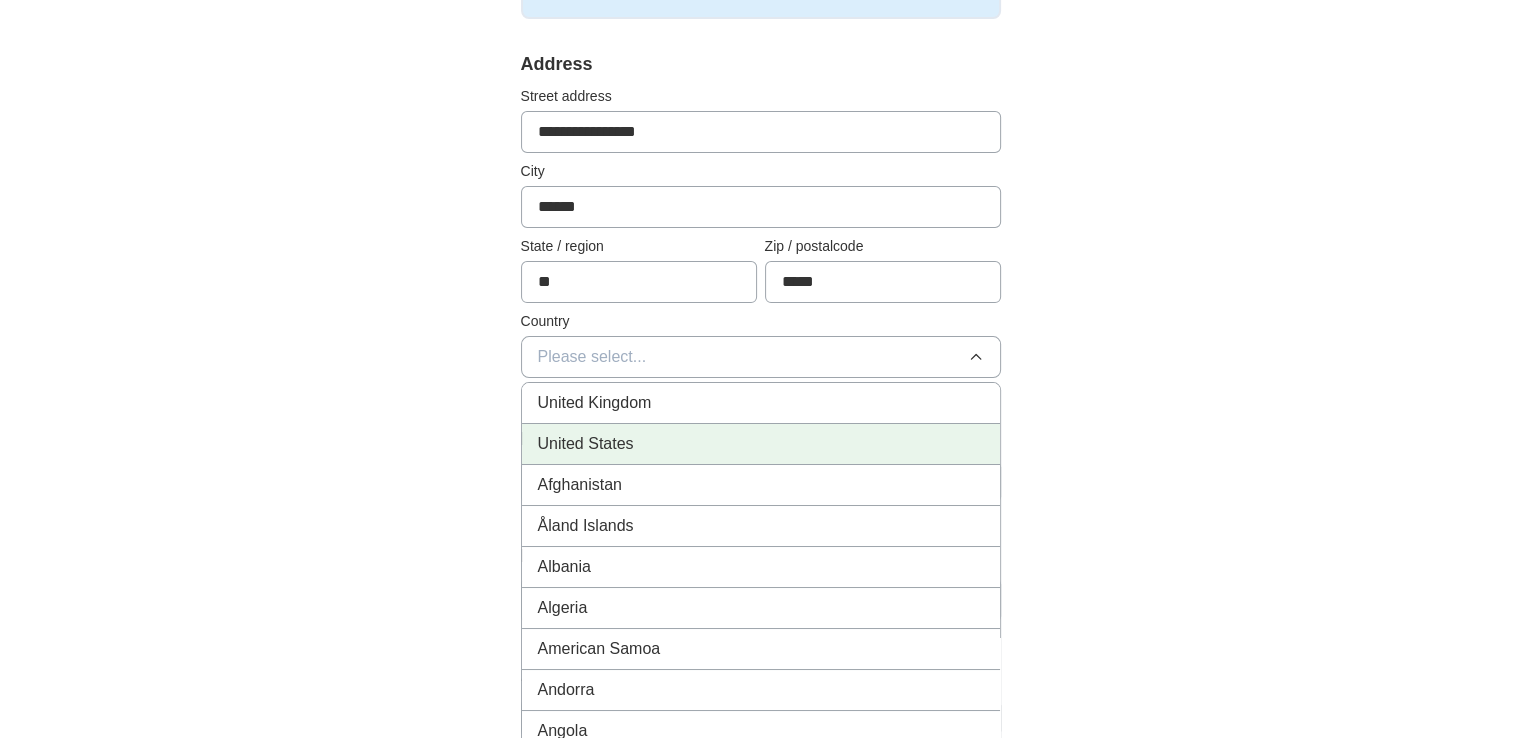 click on "United States" at bounding box center [761, 444] 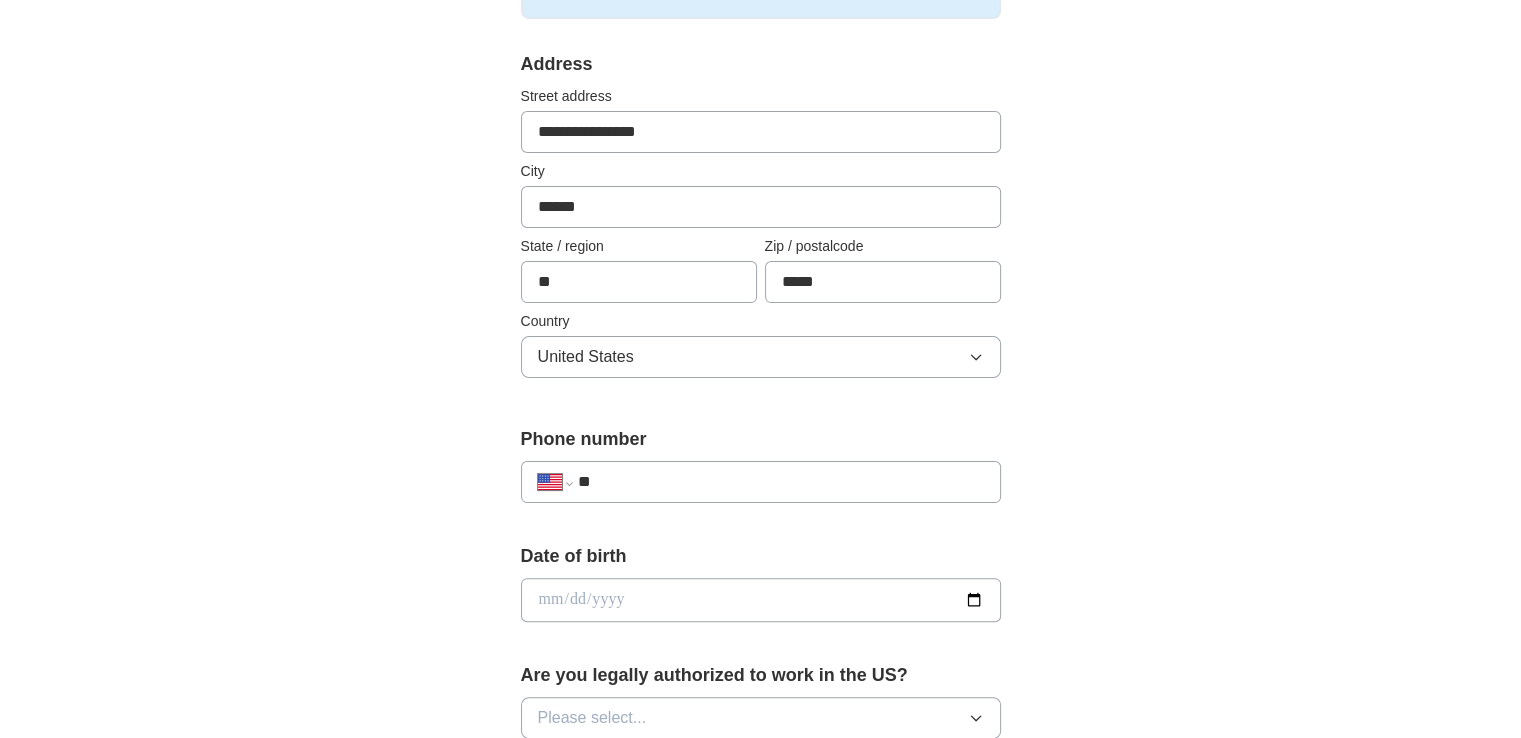 click on "**" at bounding box center [780, 482] 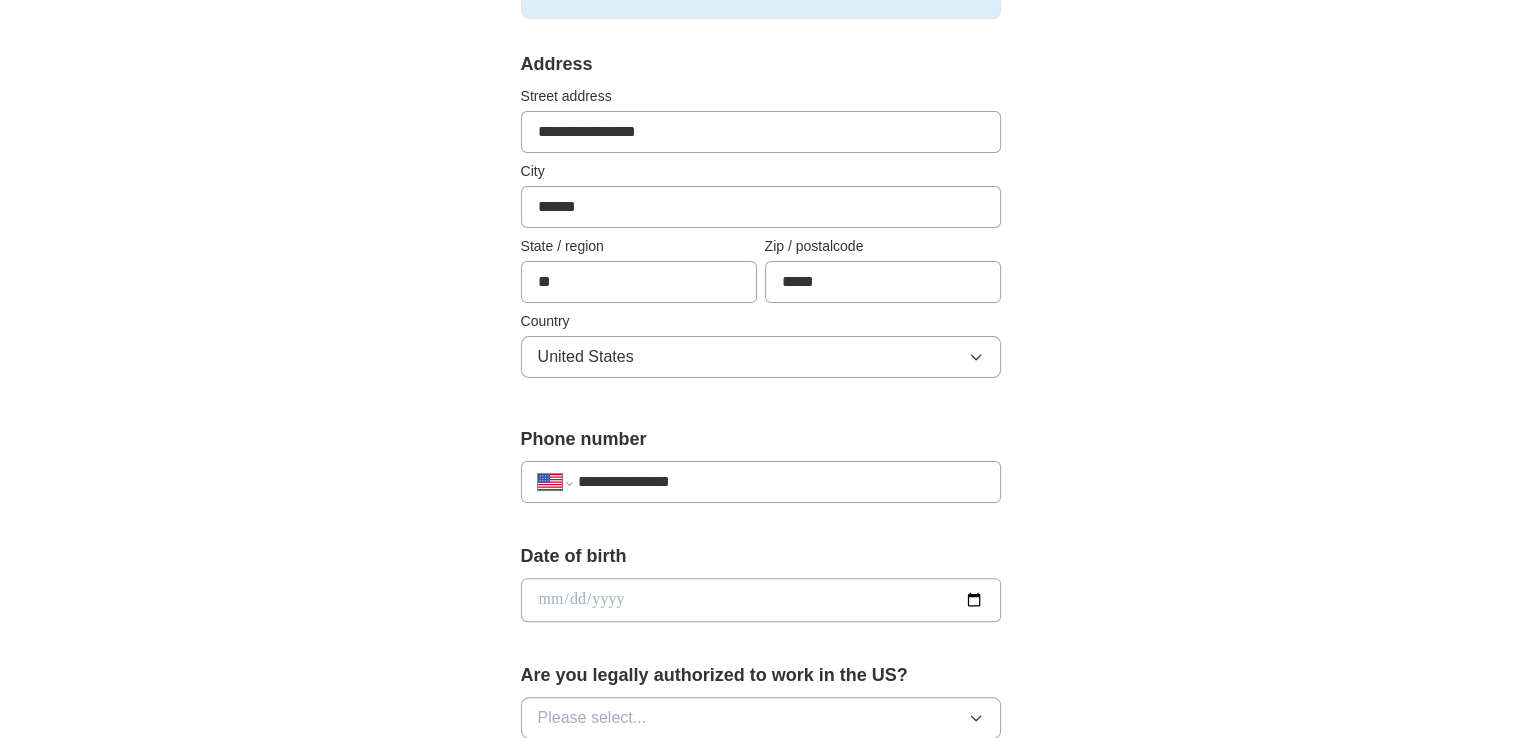 type on "**********" 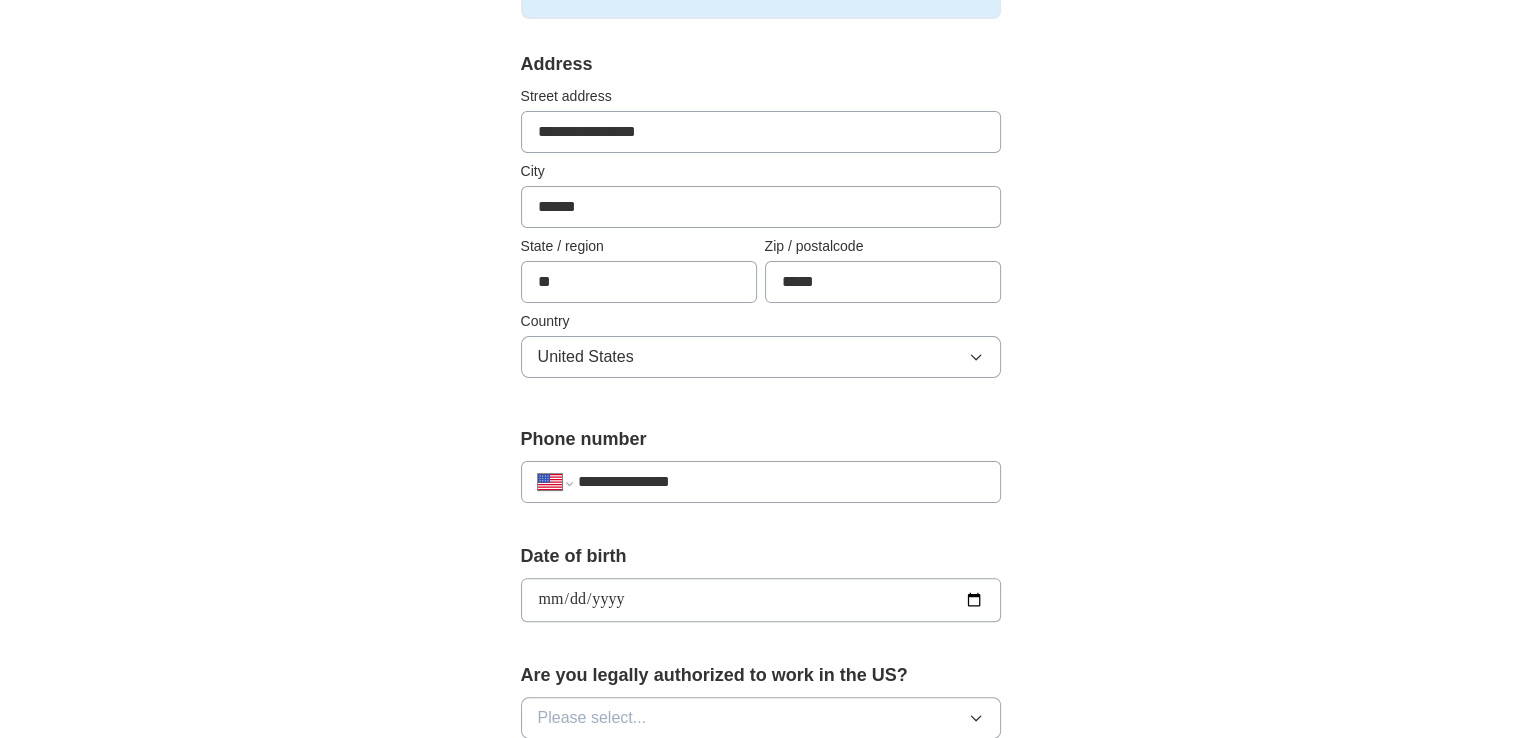 type on "**********" 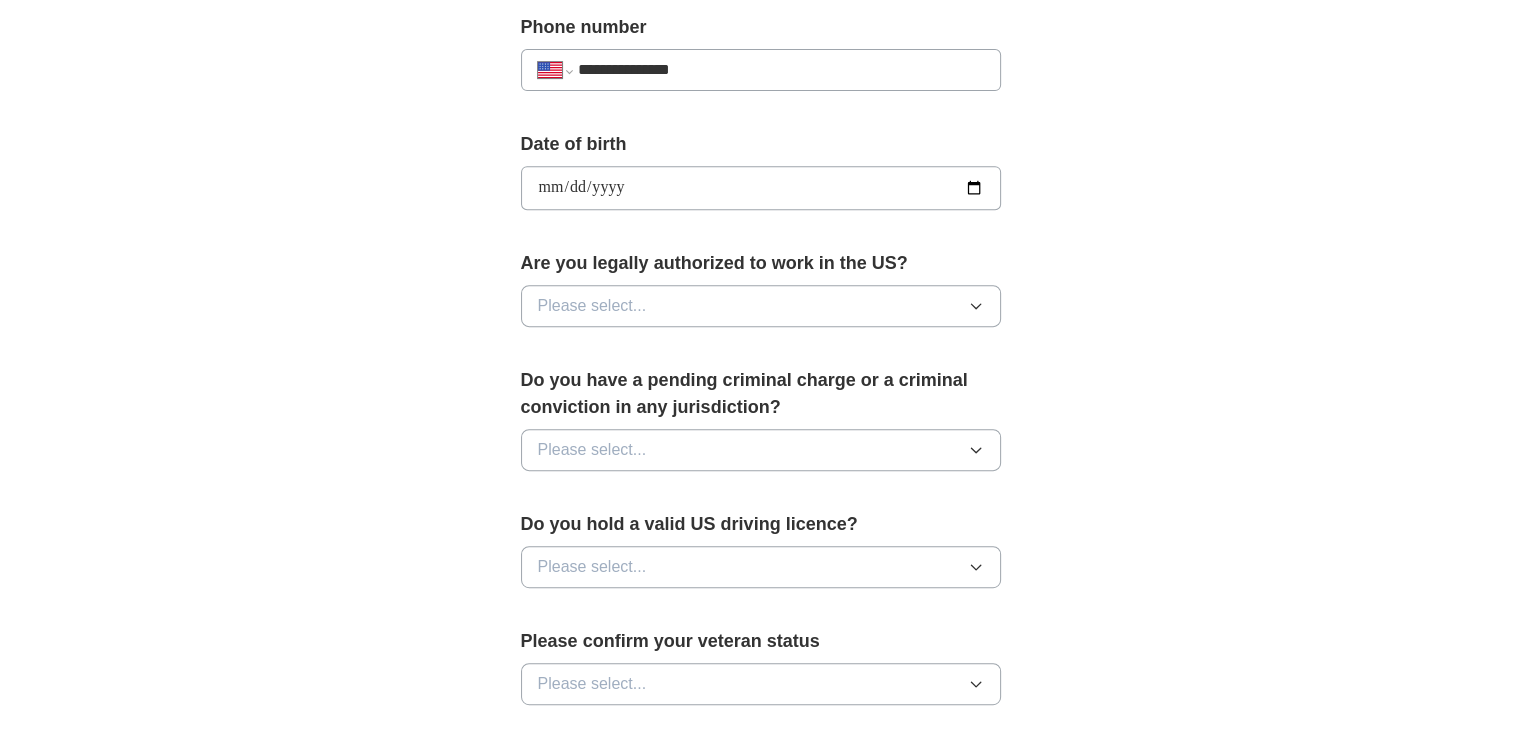 scroll, scrollTop: 825, scrollLeft: 0, axis: vertical 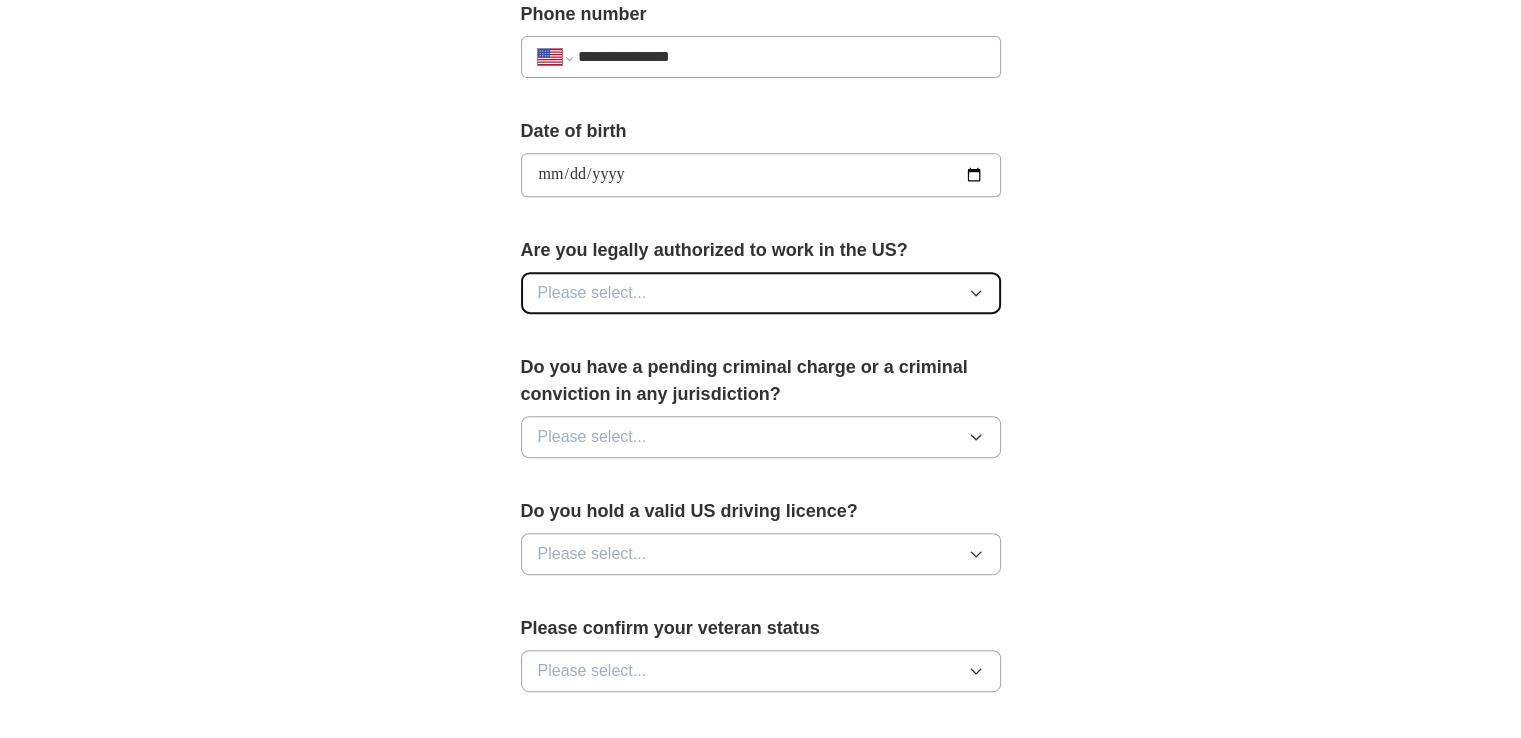 click 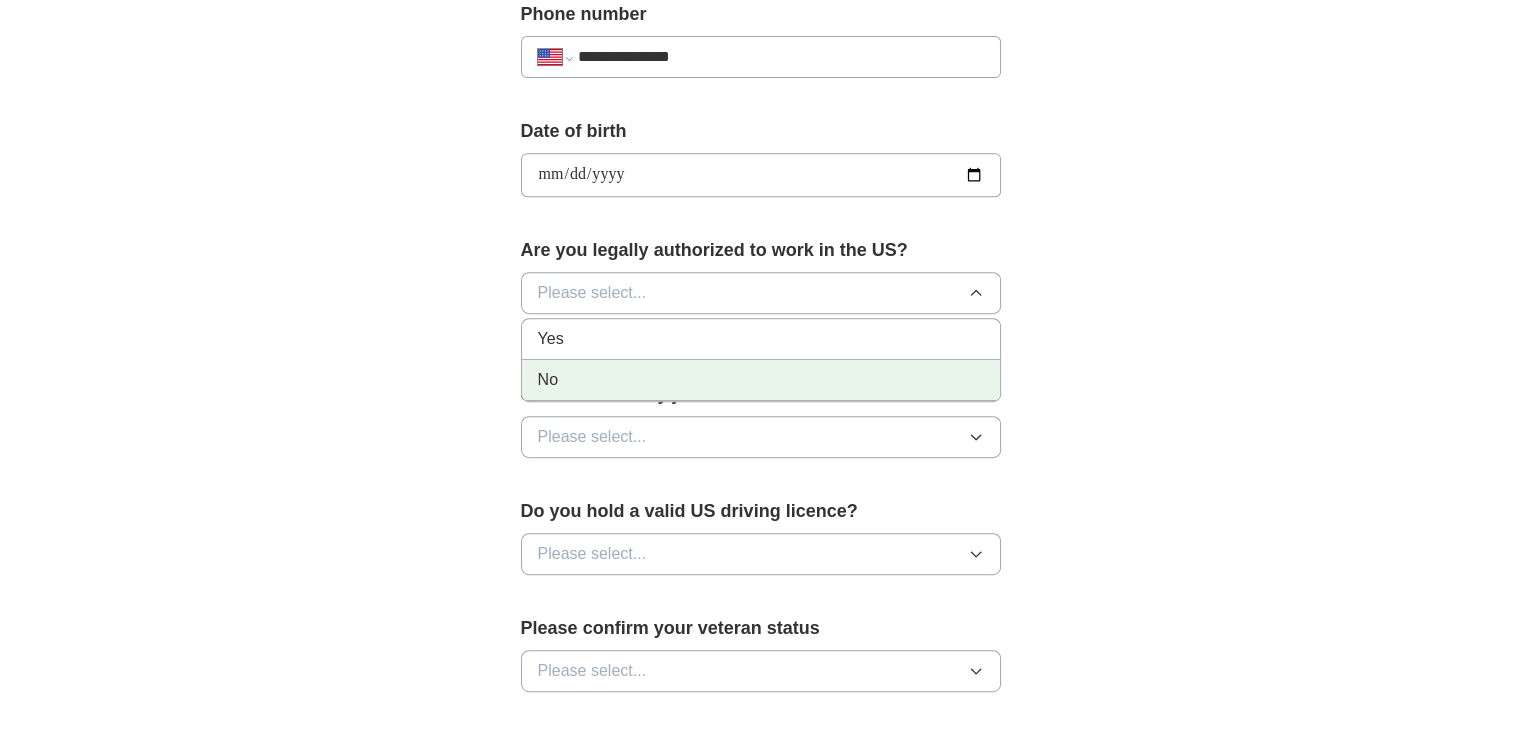 click on "No" at bounding box center (761, 380) 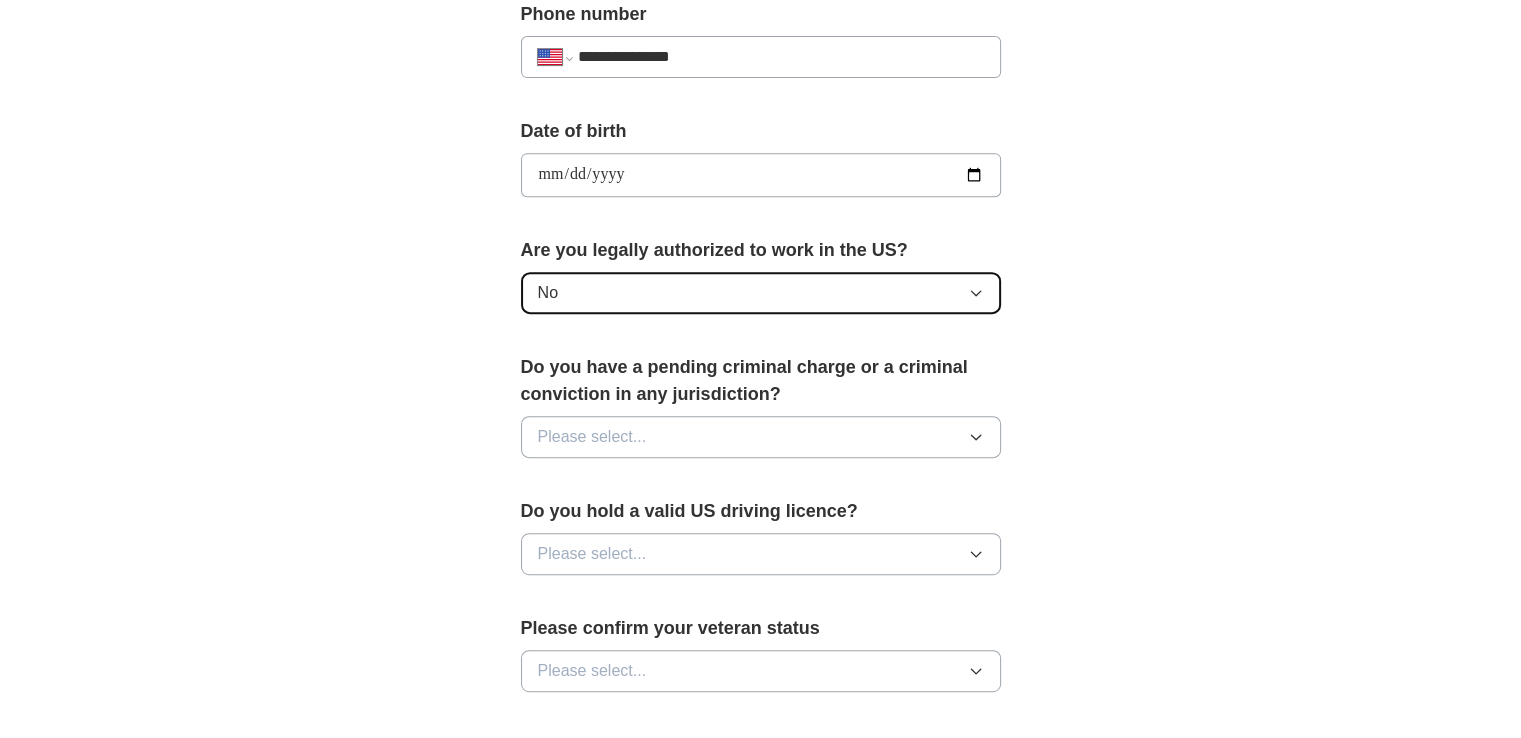 click 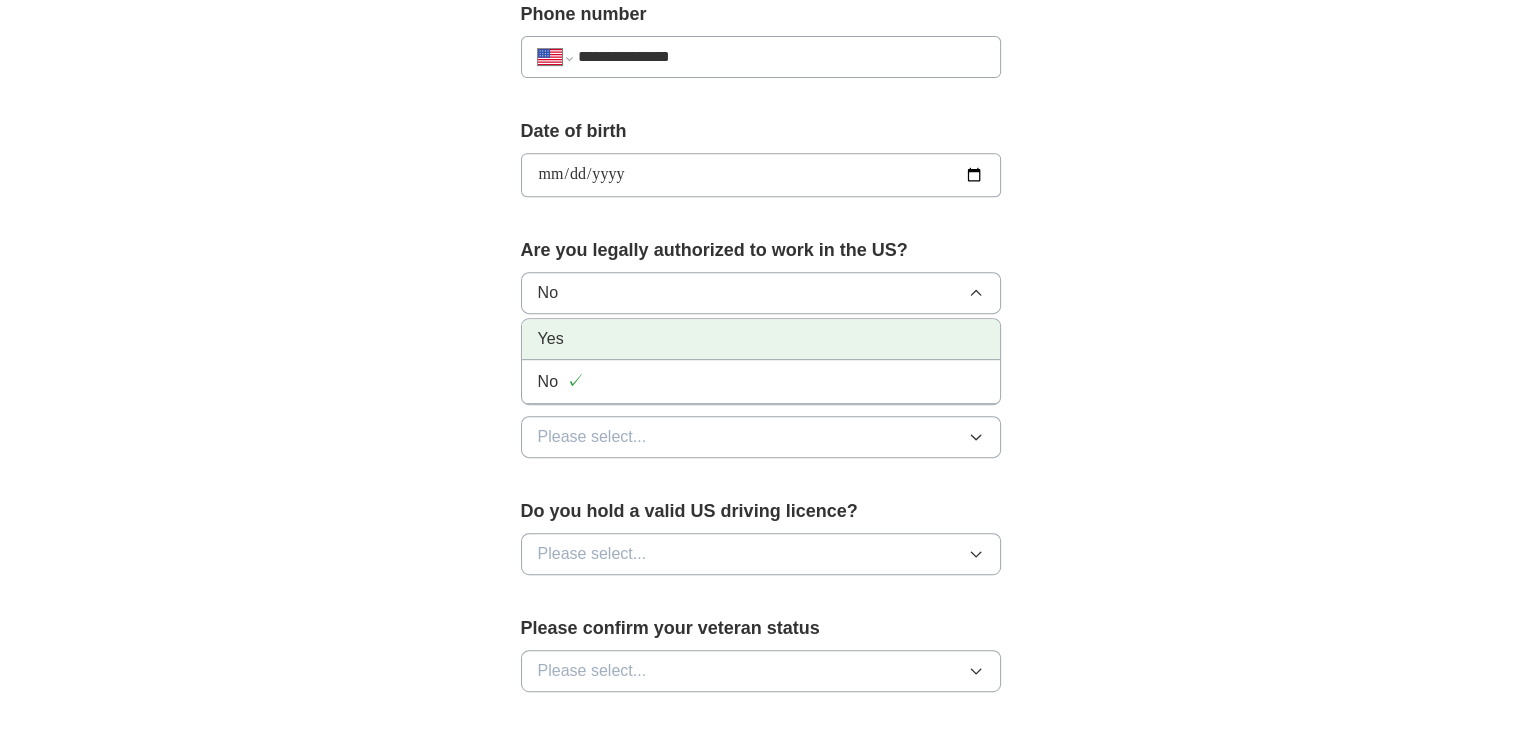 click on "Yes" at bounding box center (761, 339) 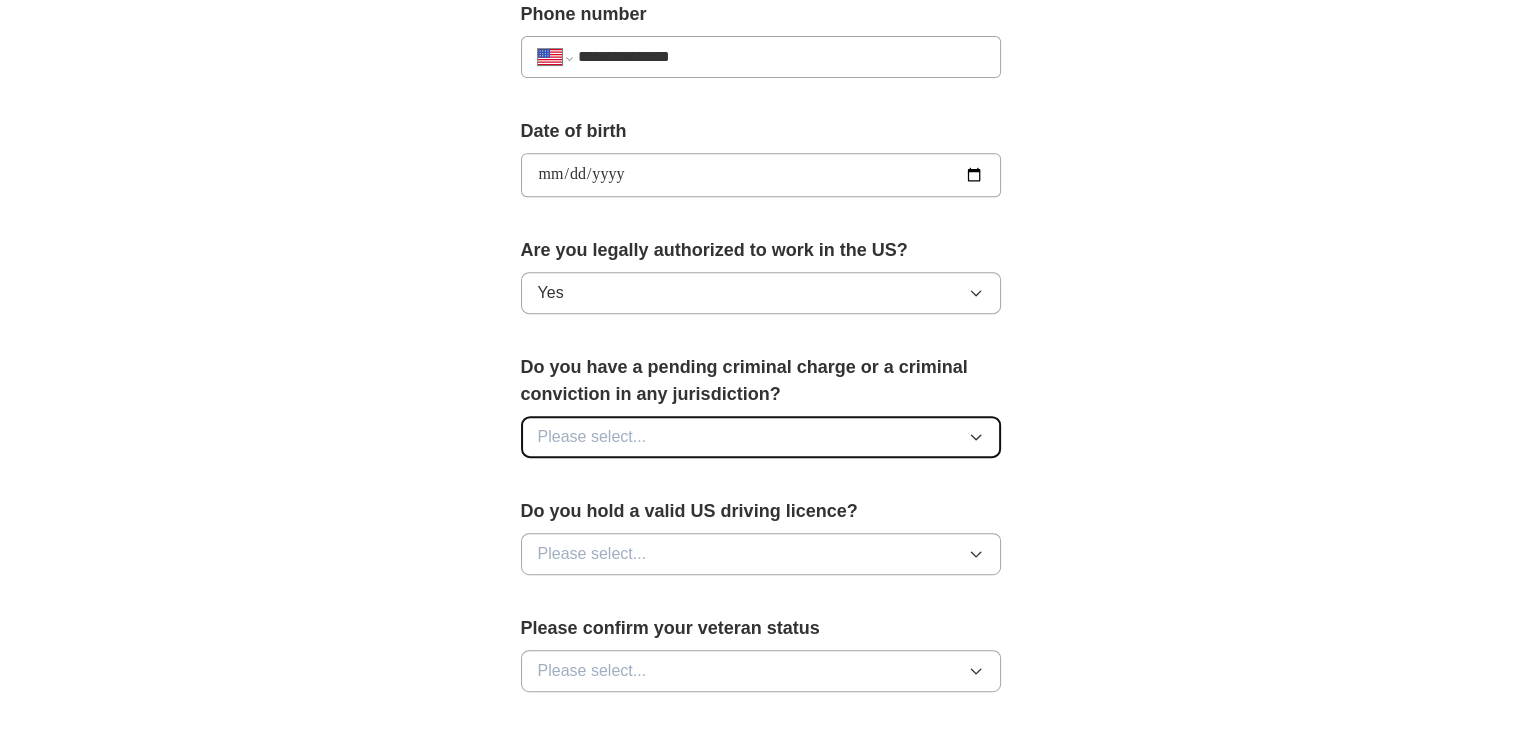 click 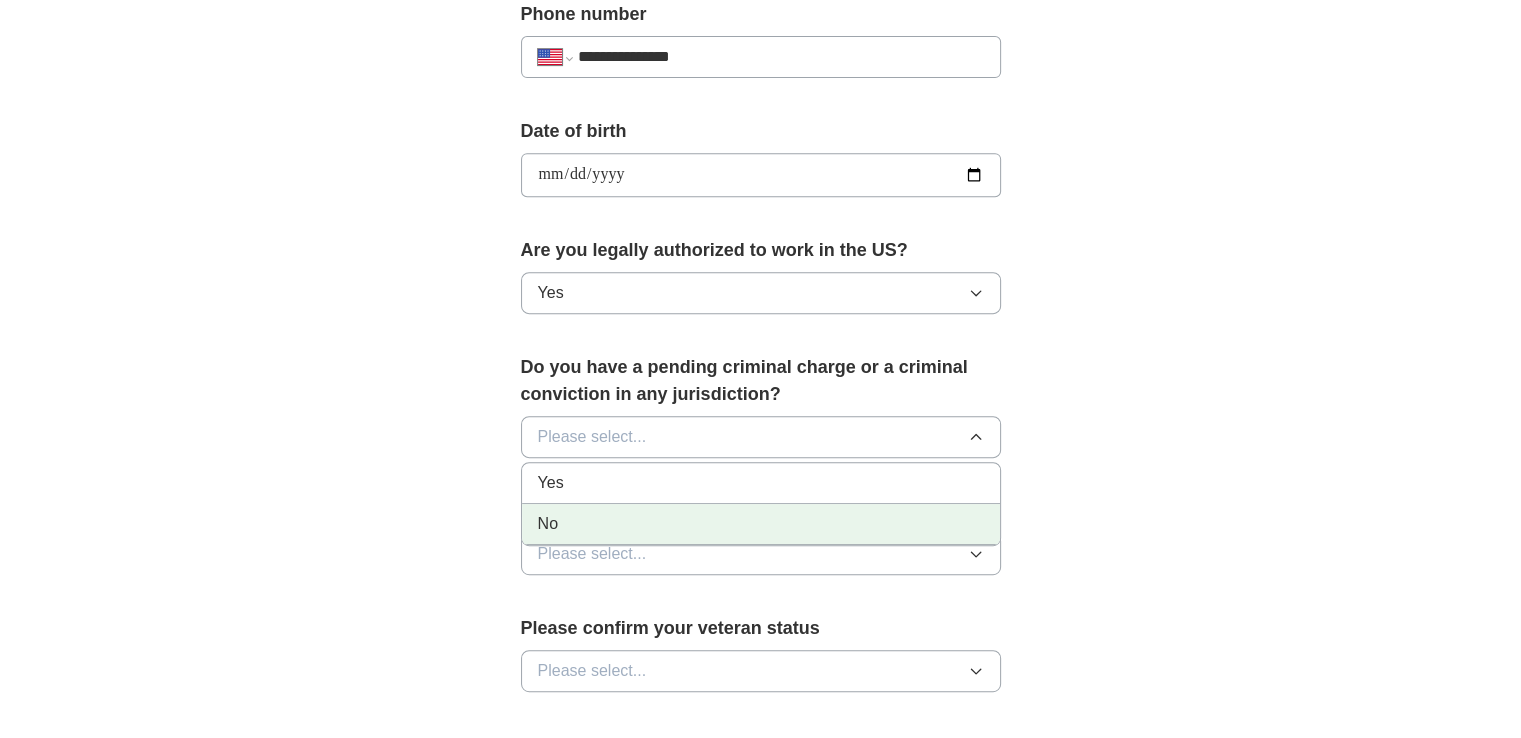 click on "No" at bounding box center [761, 524] 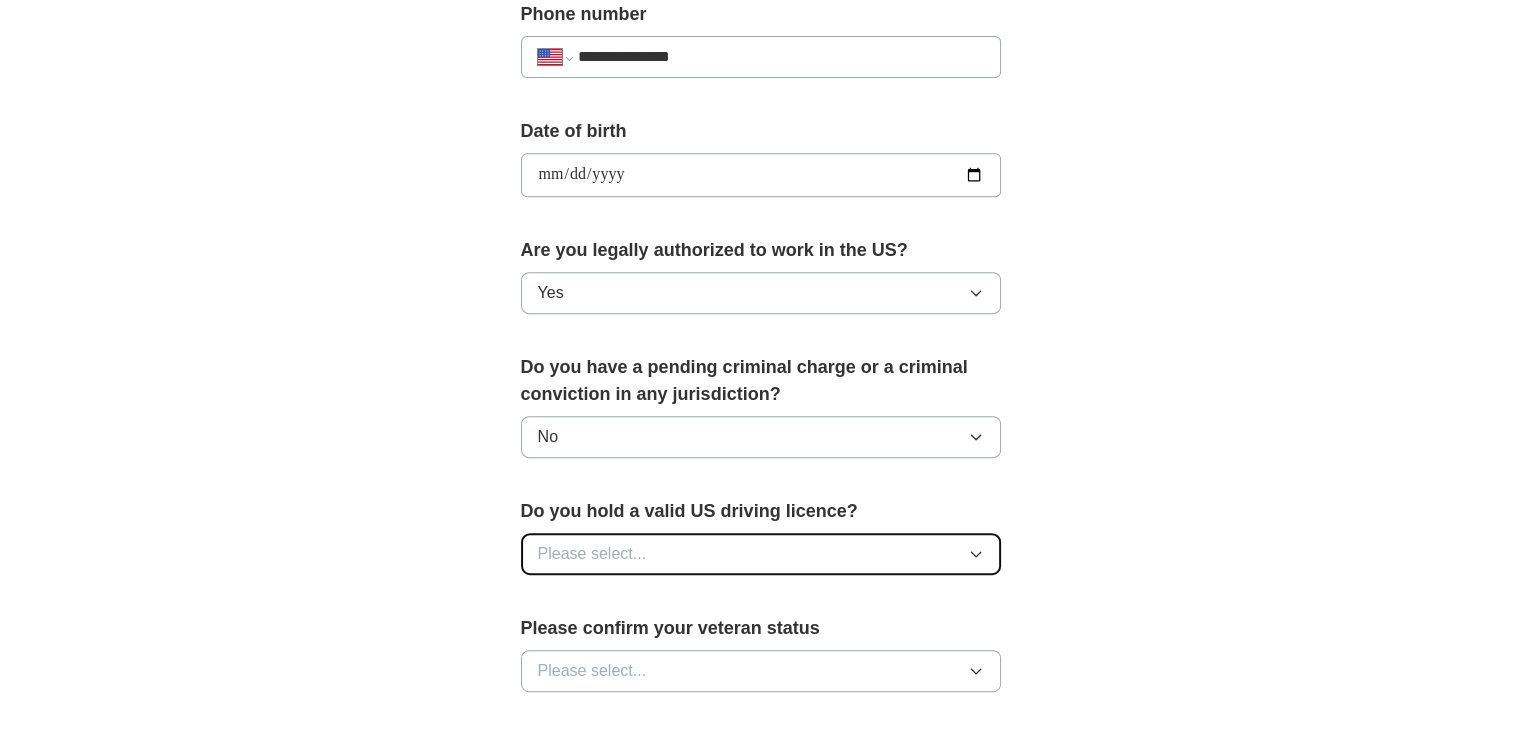 click 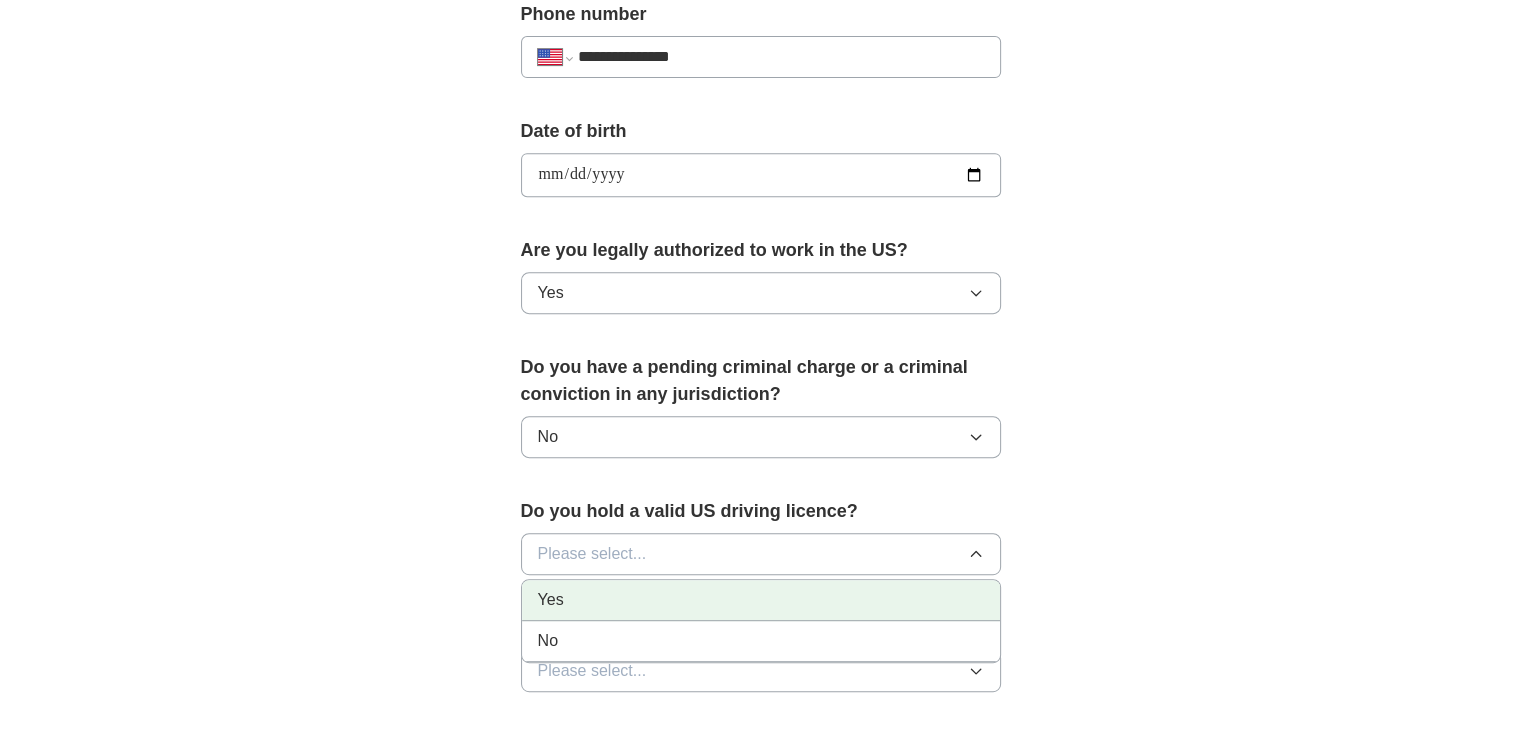 click on "Yes" at bounding box center (761, 600) 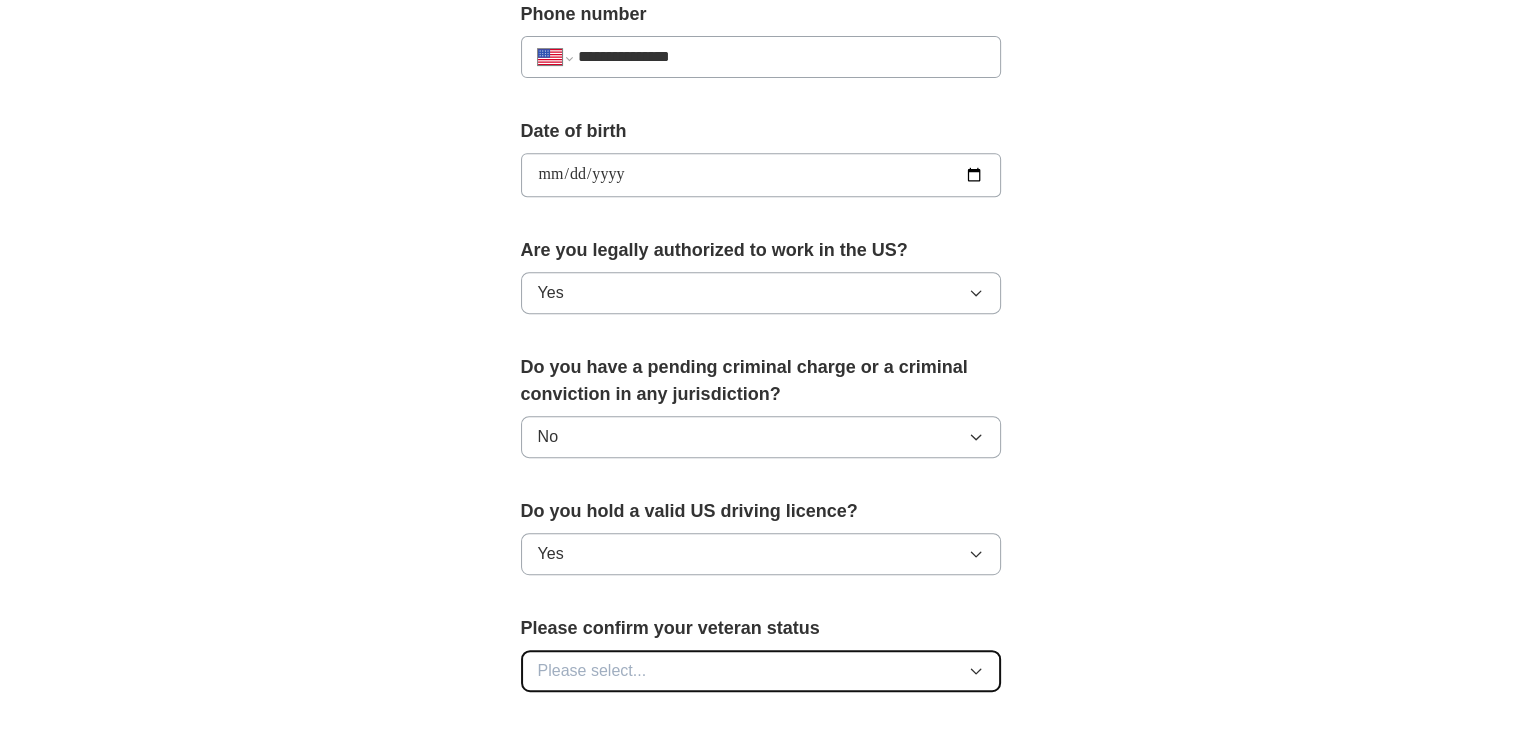 click 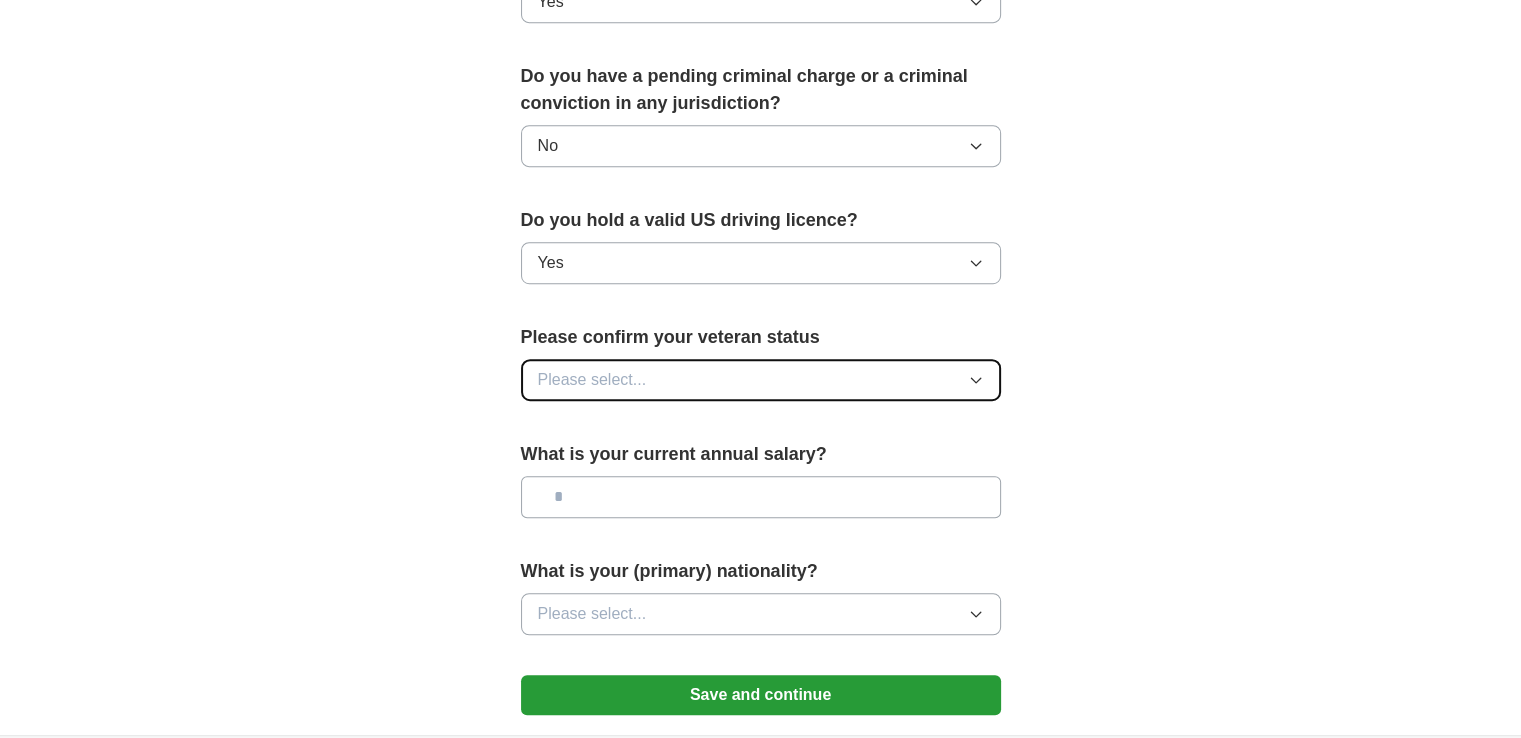 scroll, scrollTop: 1145, scrollLeft: 0, axis: vertical 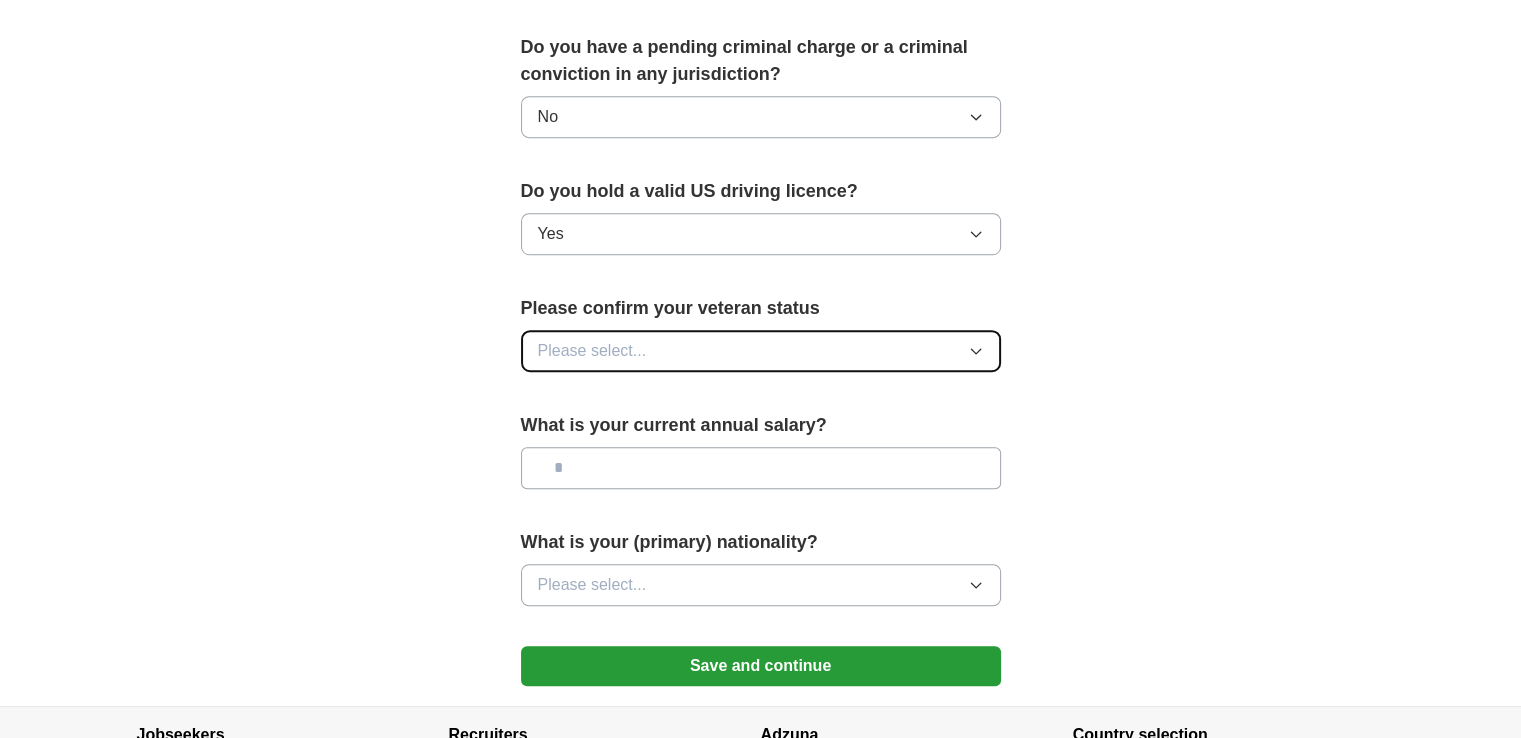 click on "Please select..." at bounding box center (761, 351) 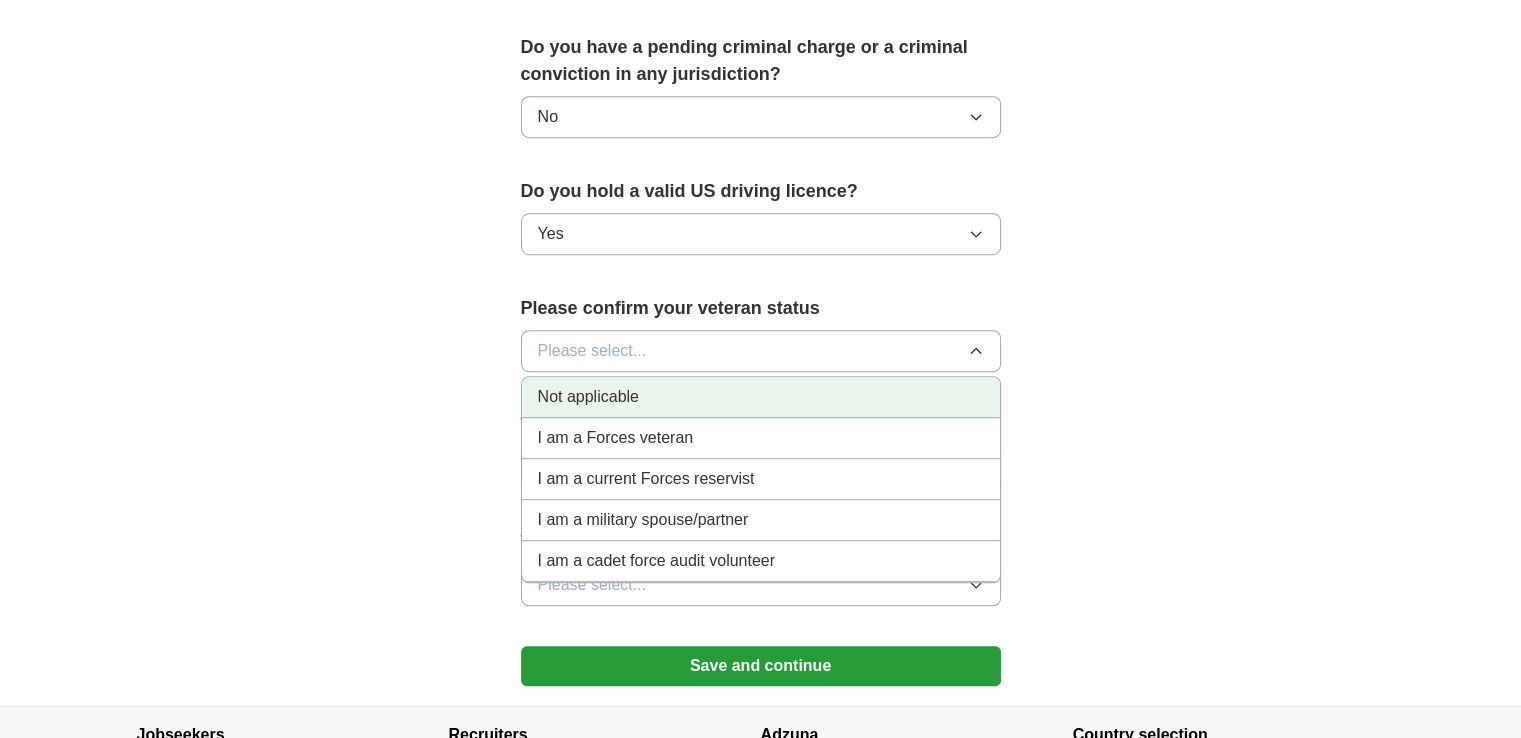 click on "Not applicable" at bounding box center (588, 397) 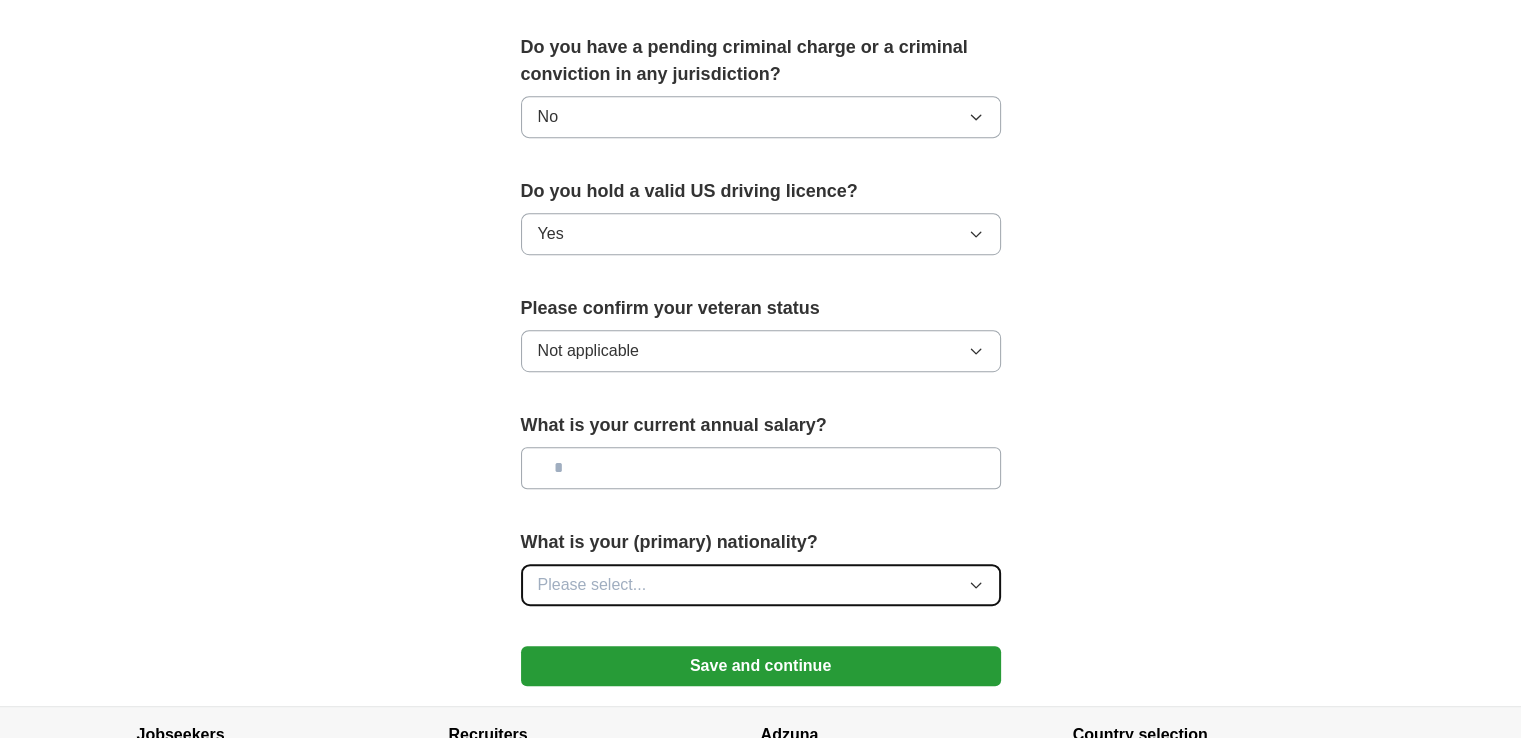 click 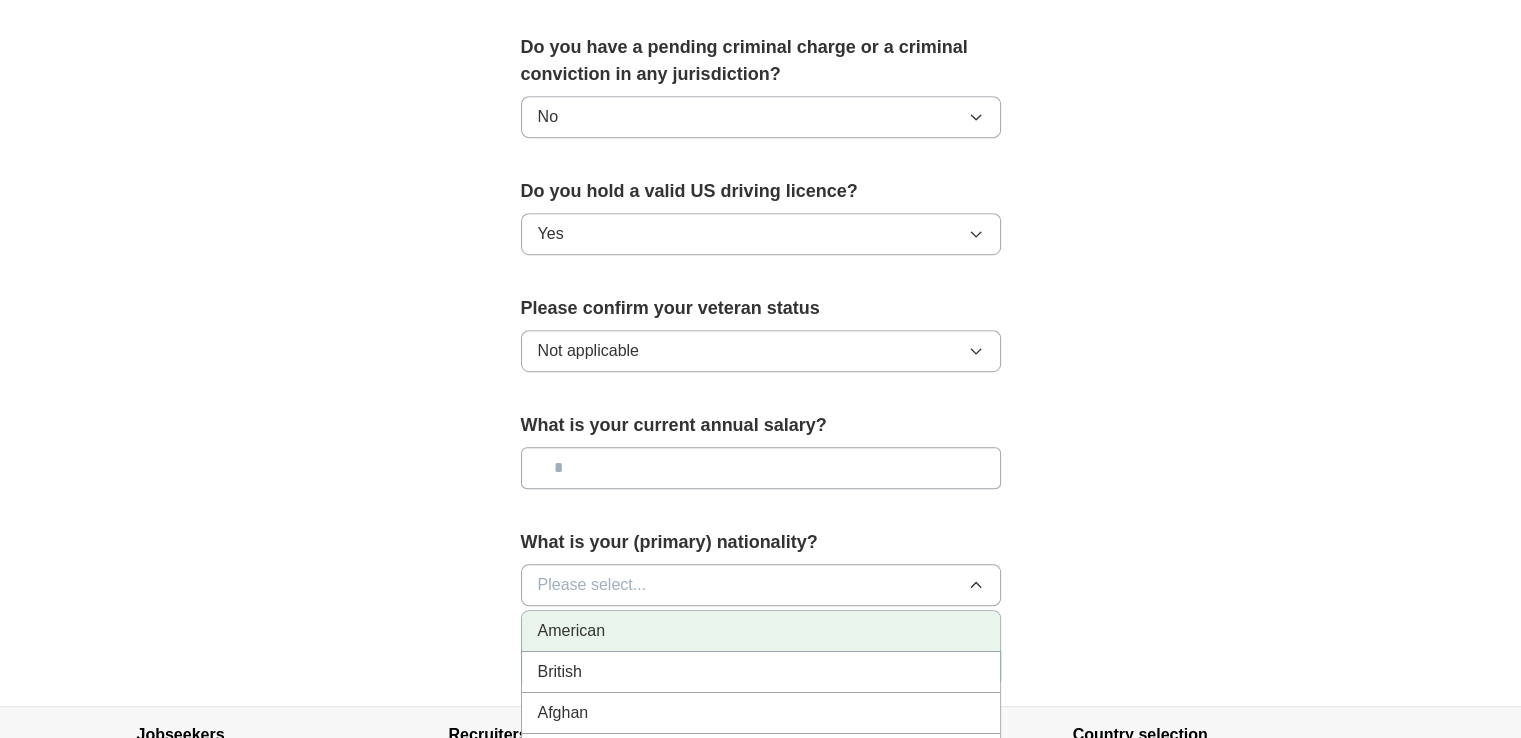 click on "American" at bounding box center [572, 631] 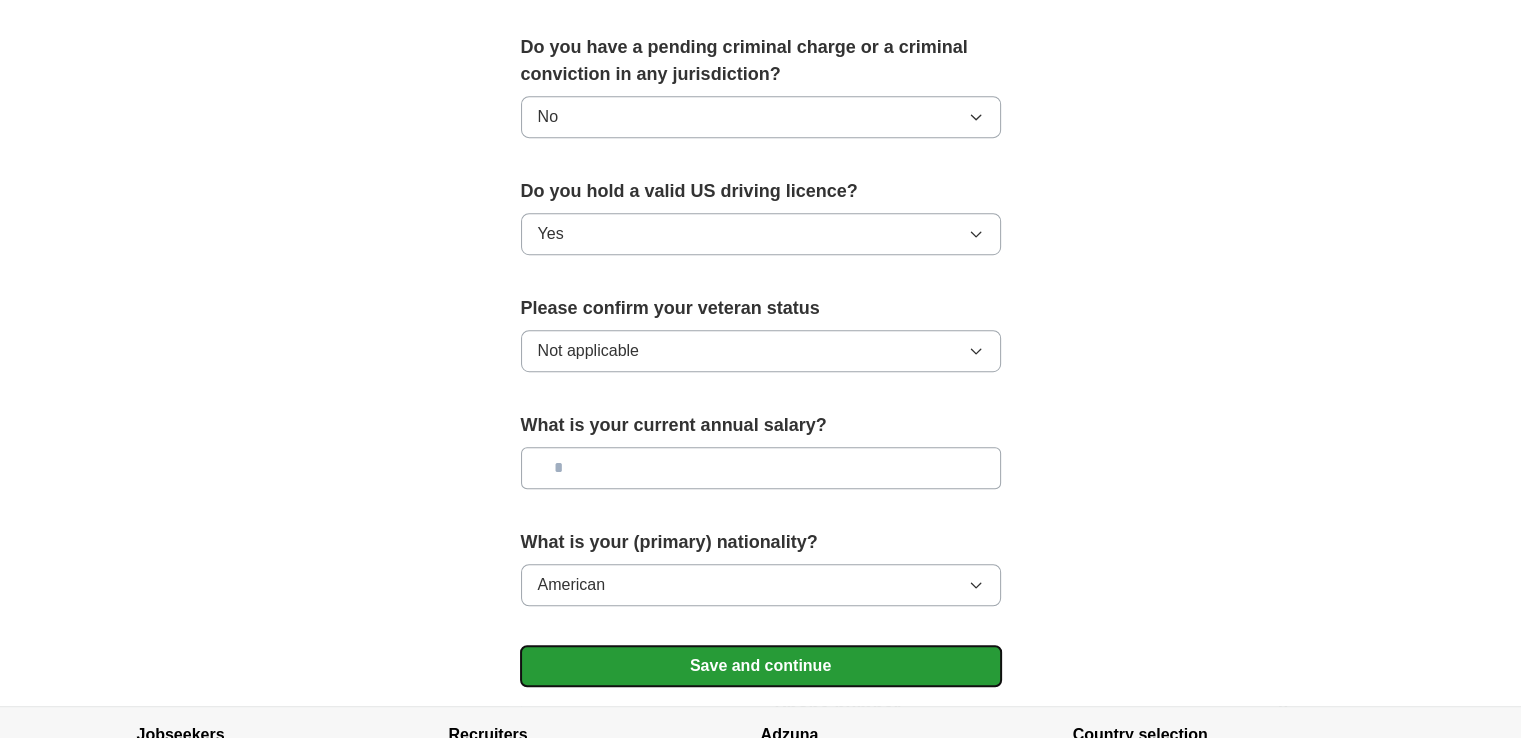 click on "Save and continue" at bounding box center [761, 666] 